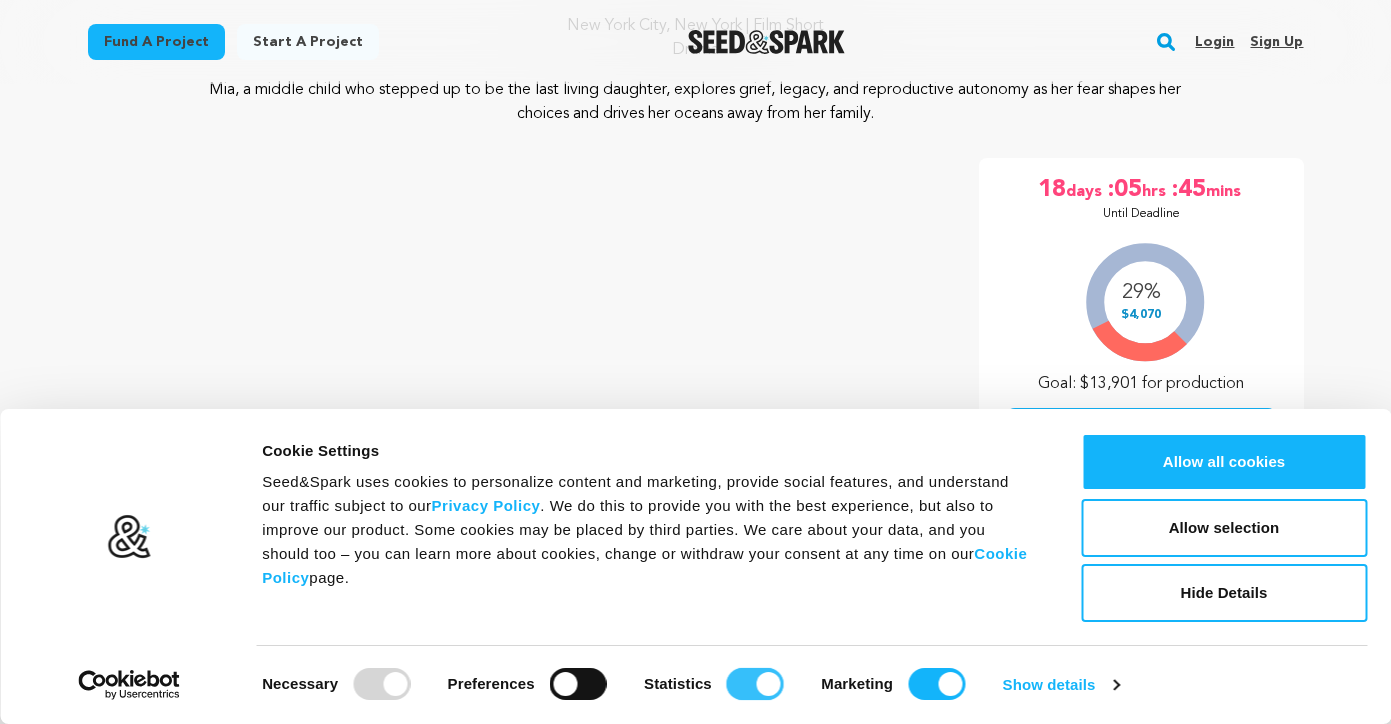 scroll, scrollTop: 226, scrollLeft: 0, axis: vertical 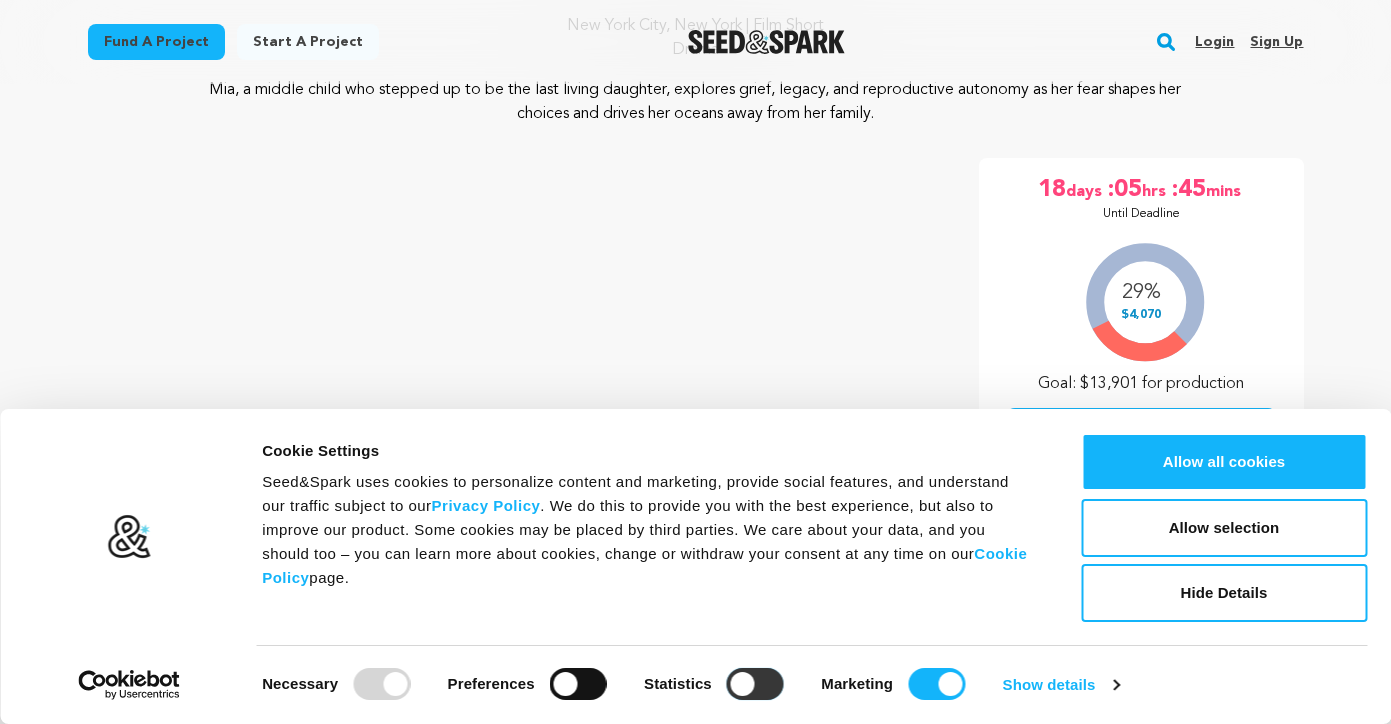 checkbox on "false" 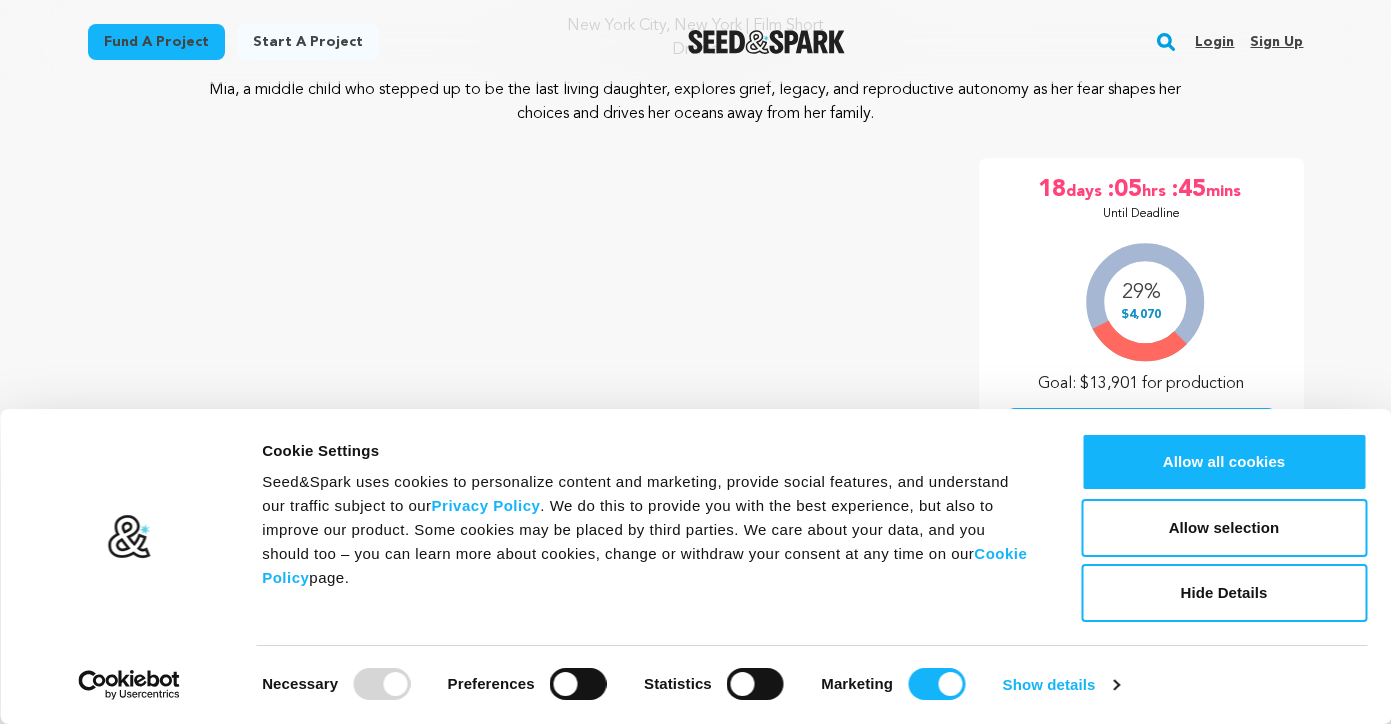 click on "Necessary   Preferences   Statistics   Marketing" at bounding box center (632, 681) 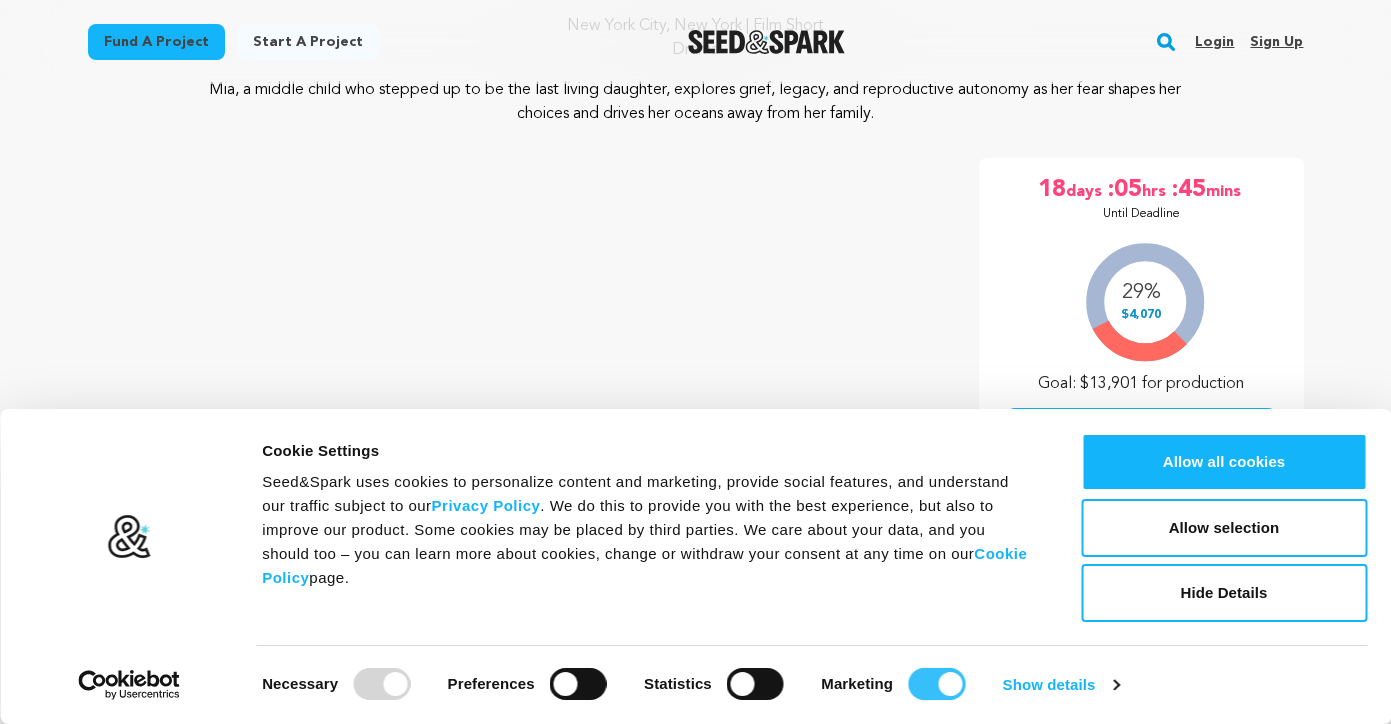 click on "Marketing" at bounding box center (936, 684) 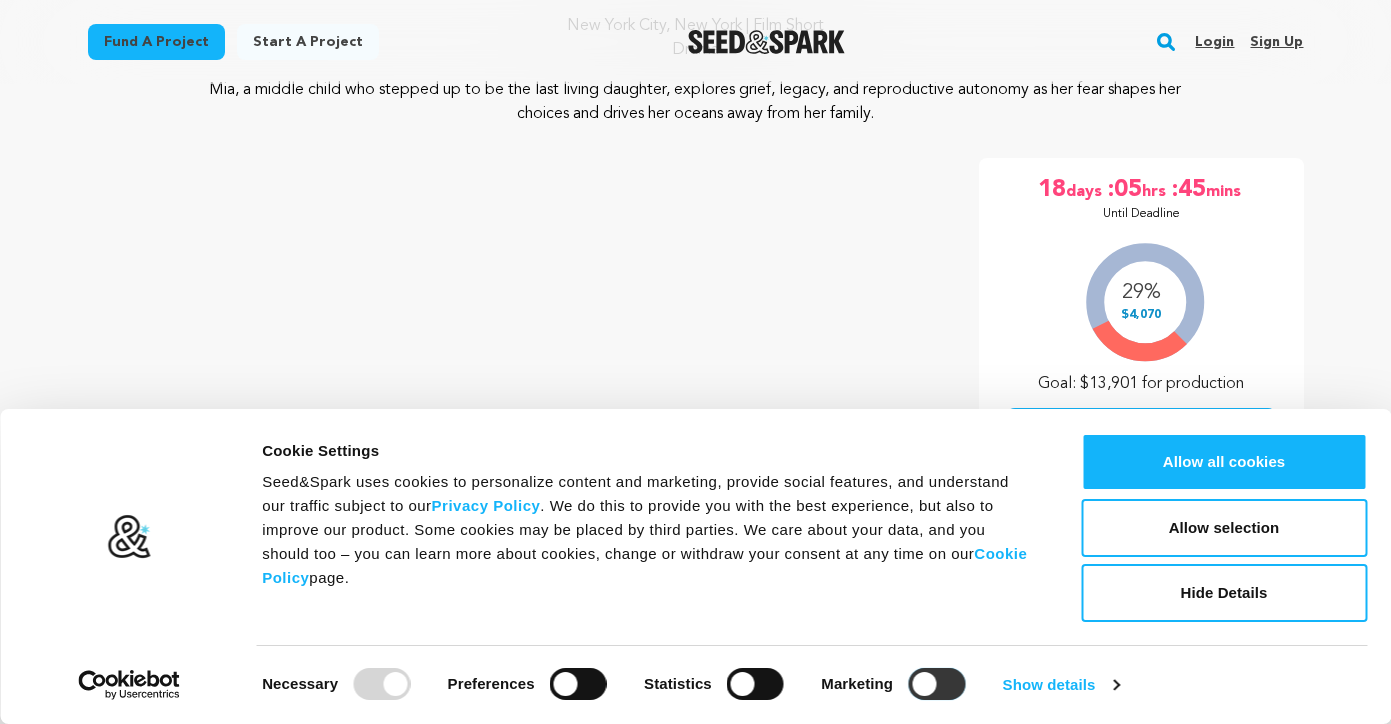 checkbox on "false" 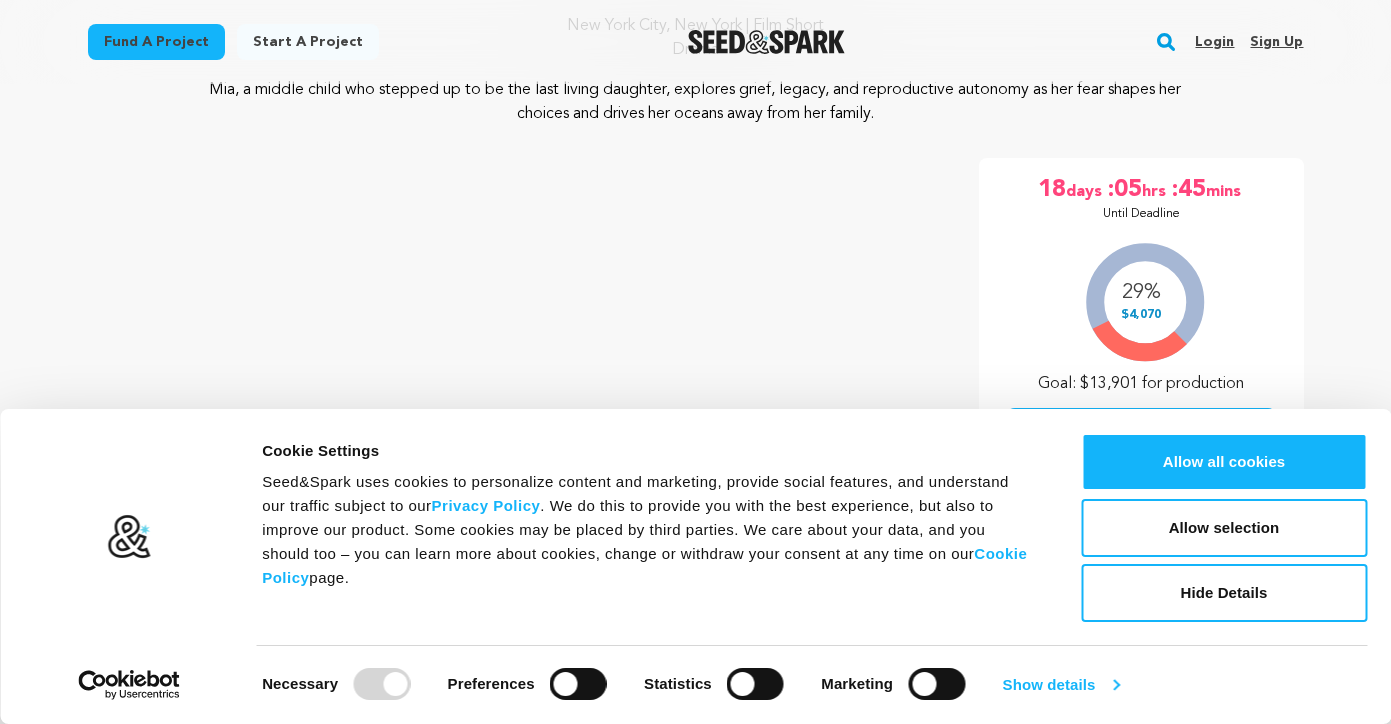 click on "Show details" at bounding box center (1061, 685) 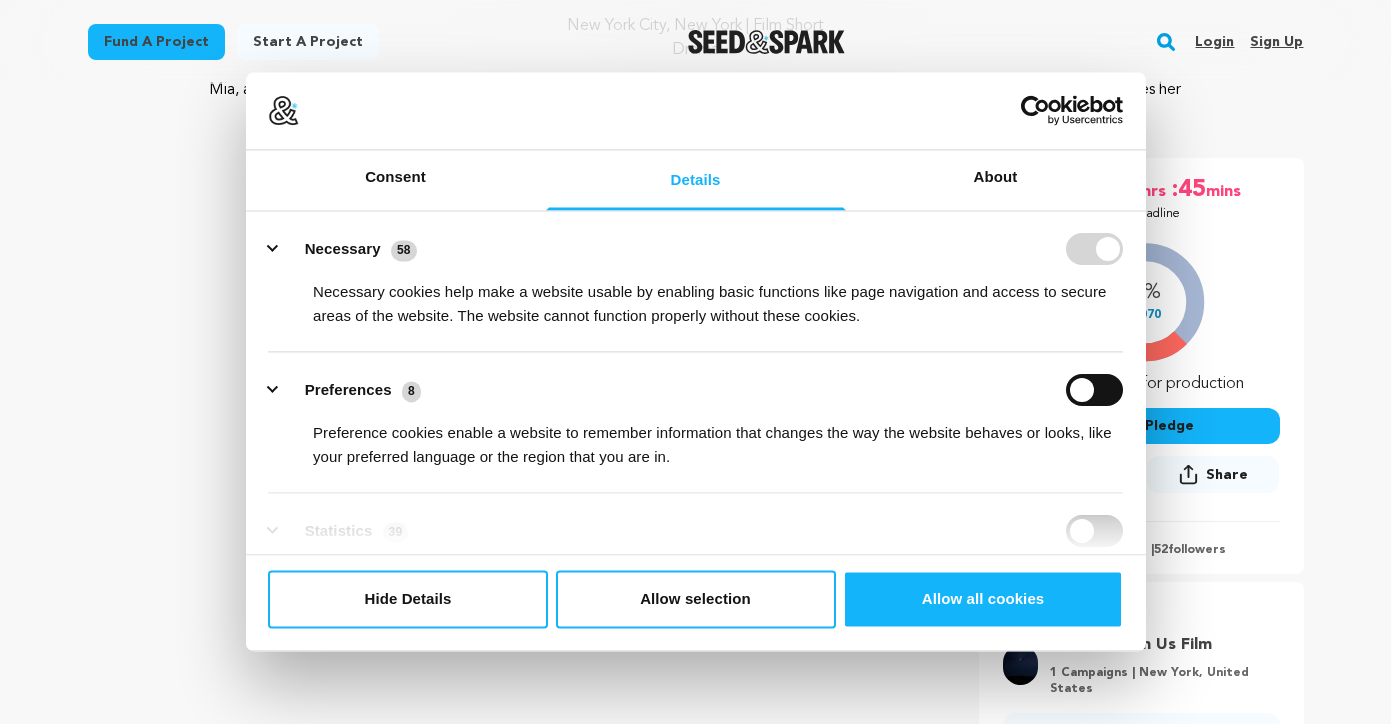 scroll, scrollTop: 432, scrollLeft: 0, axis: vertical 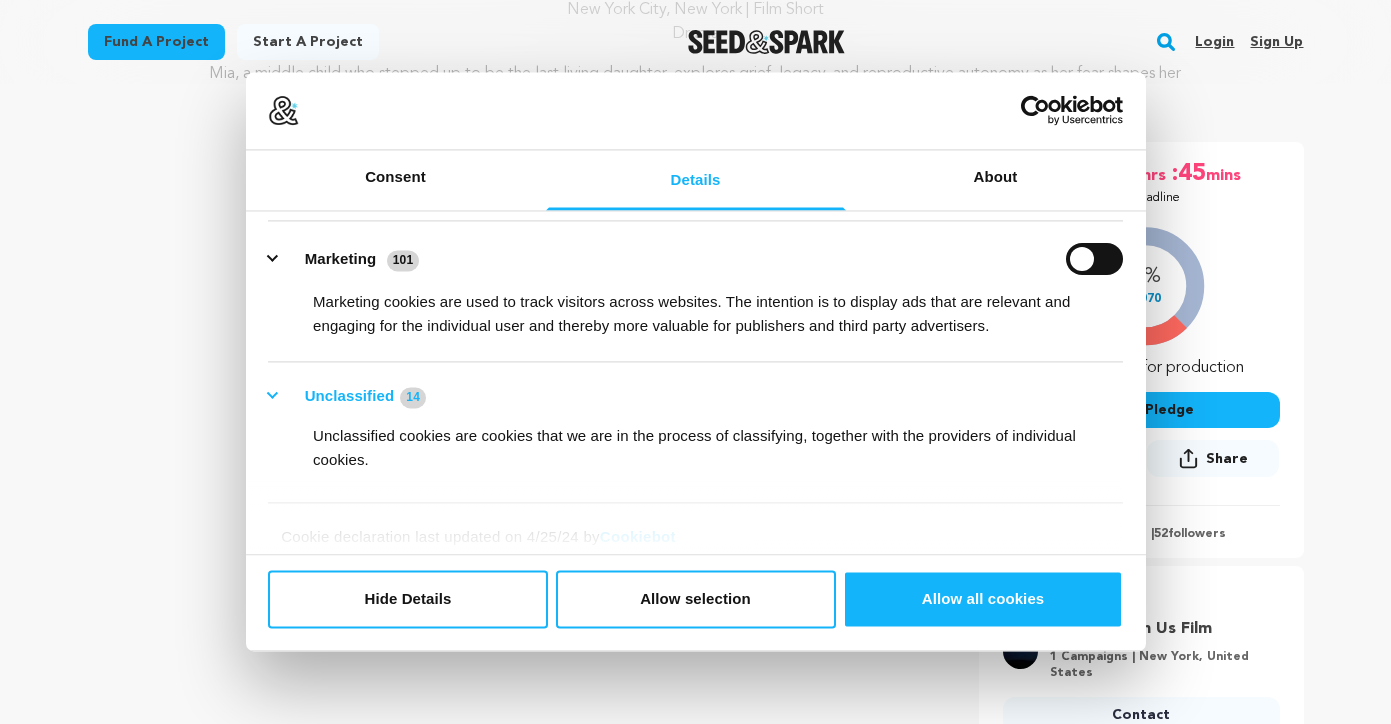 click on "Unclassified   14" at bounding box center [353, 397] 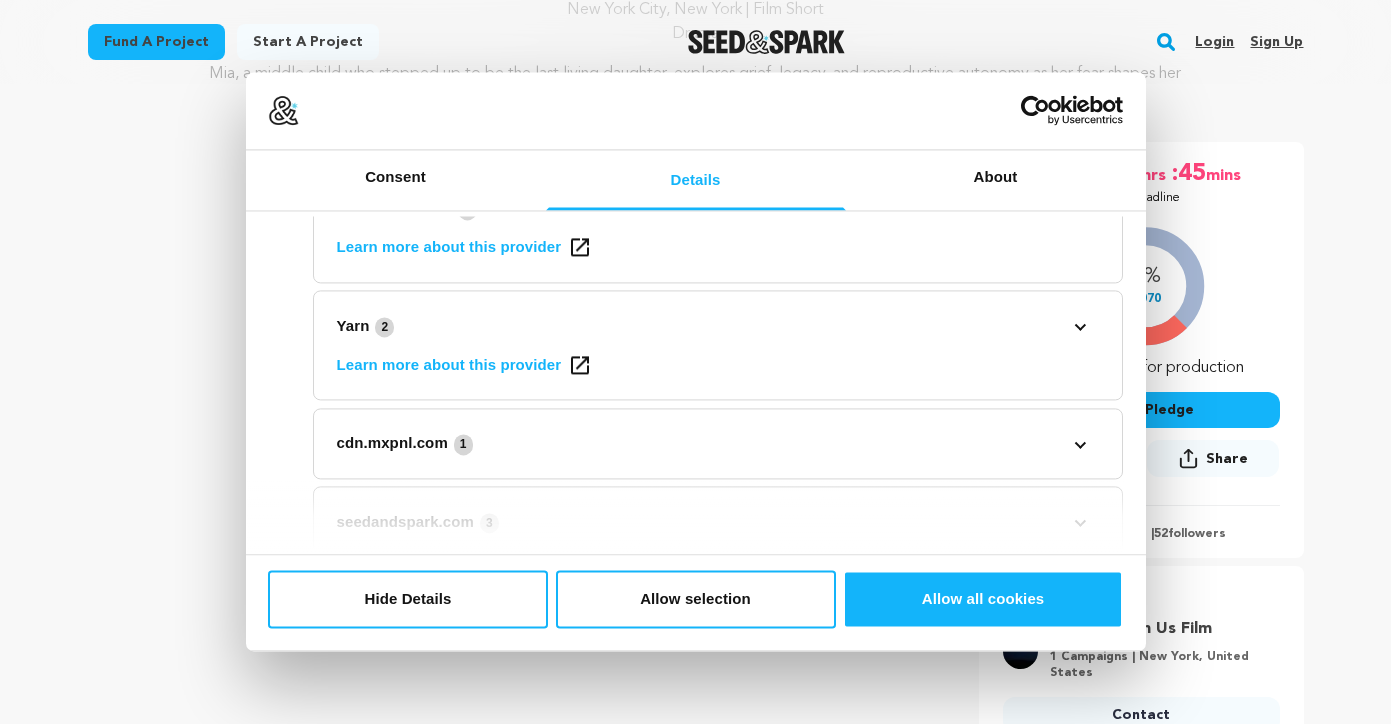 scroll, scrollTop: 972, scrollLeft: 0, axis: vertical 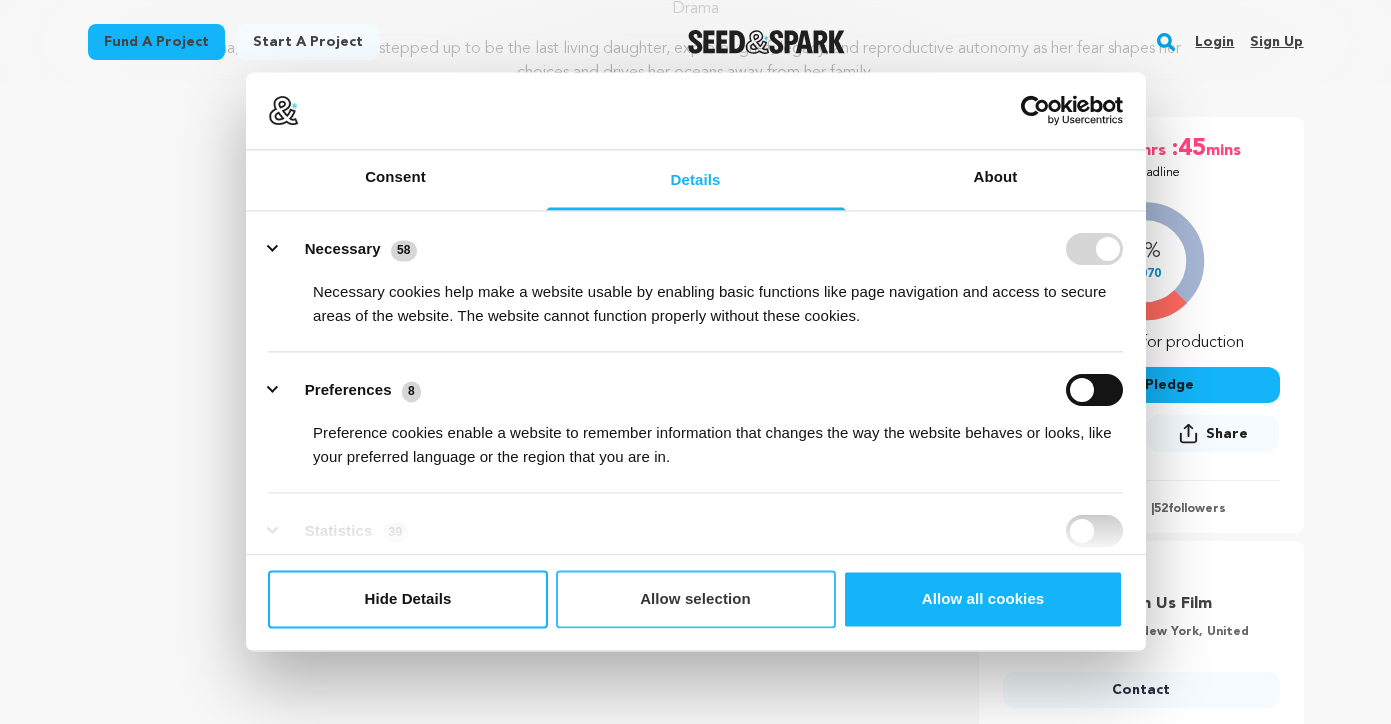 click on "Allow selection" at bounding box center [696, 599] 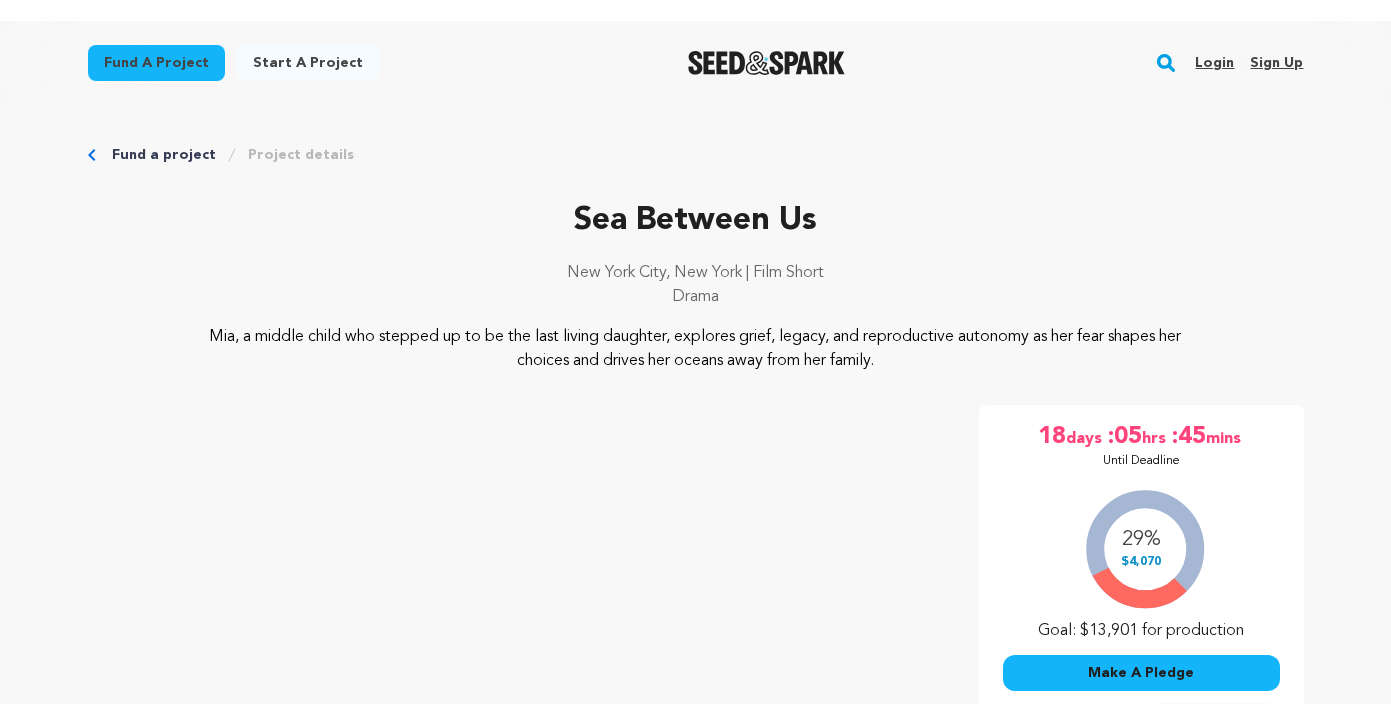 scroll, scrollTop: 2508, scrollLeft: 0, axis: vertical 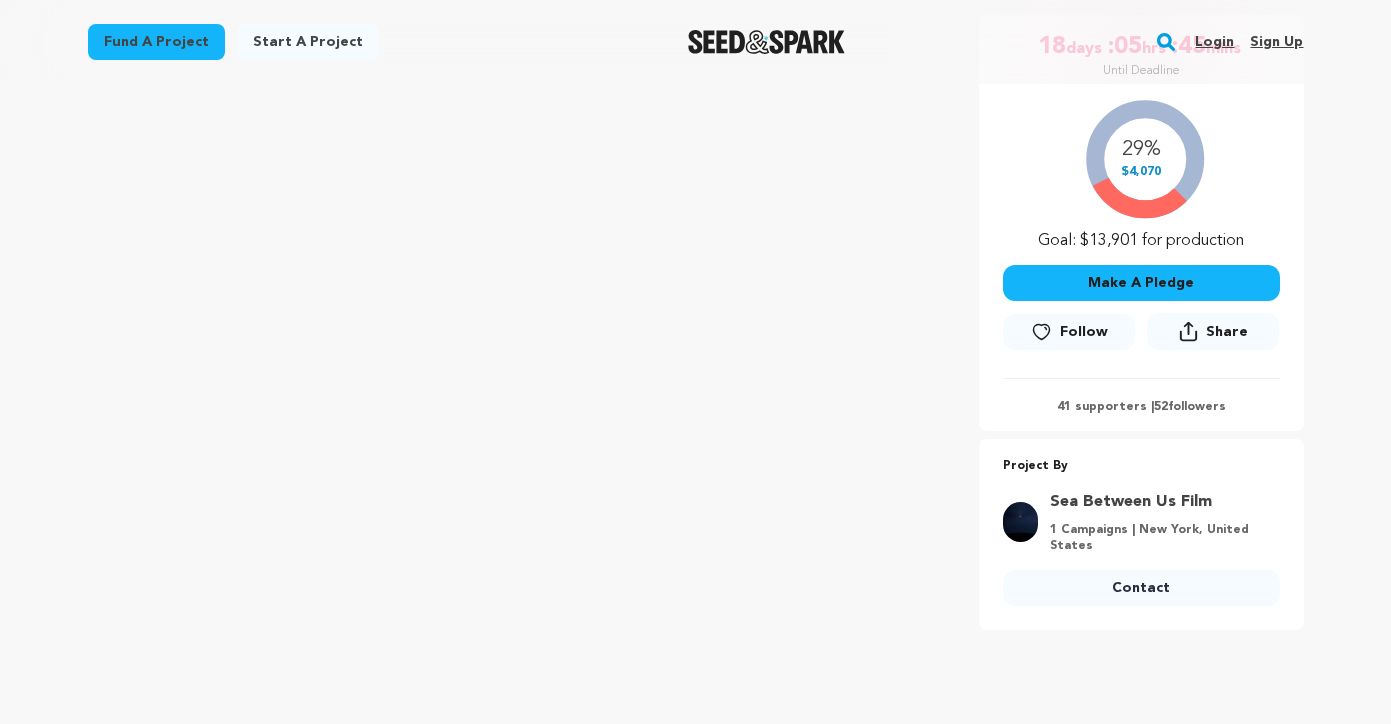 click on "Make A Pledge" at bounding box center (1141, 283) 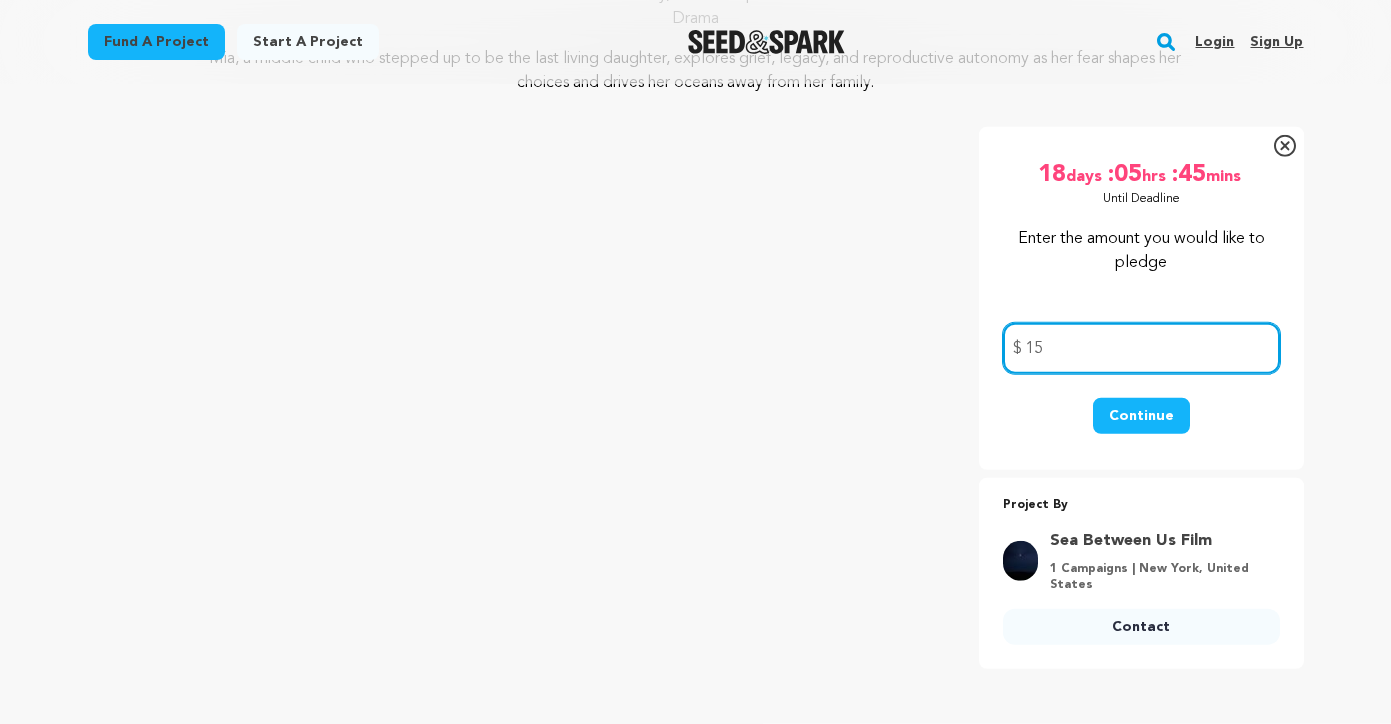 scroll, scrollTop: 247, scrollLeft: 0, axis: vertical 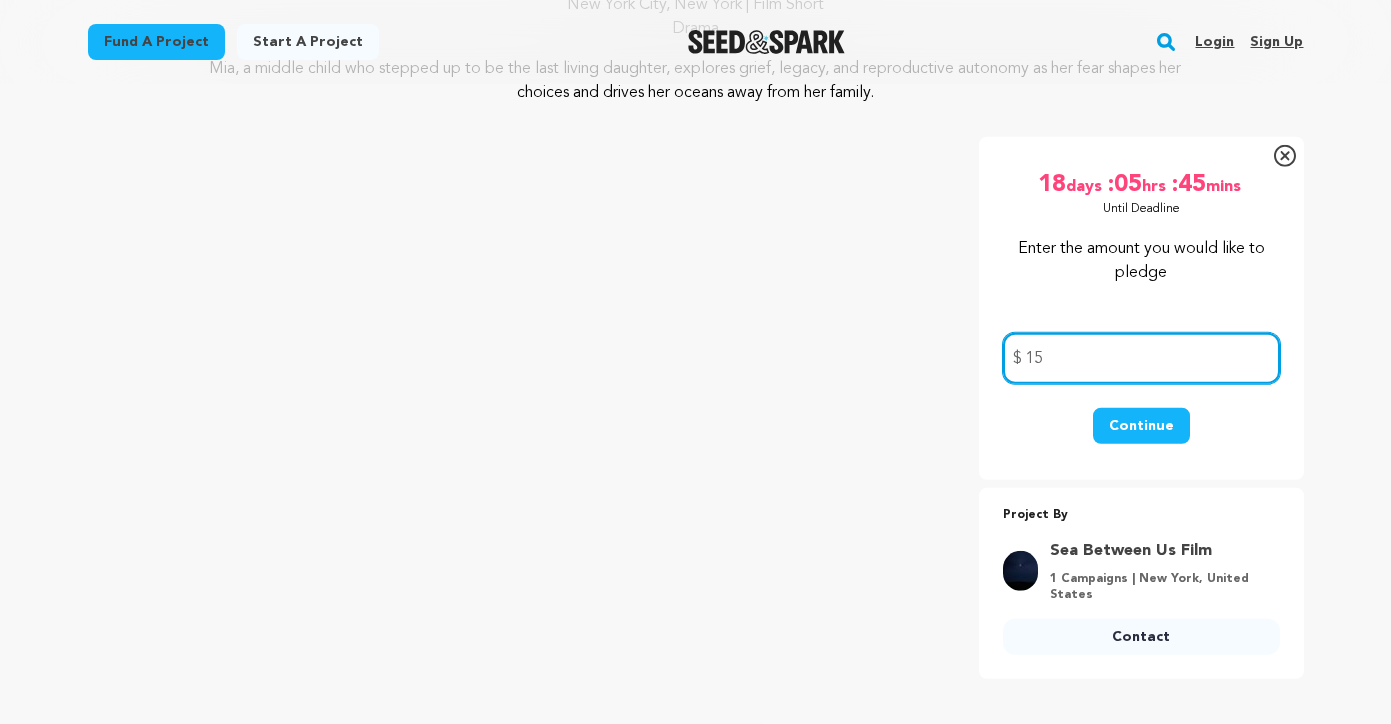 type on "15" 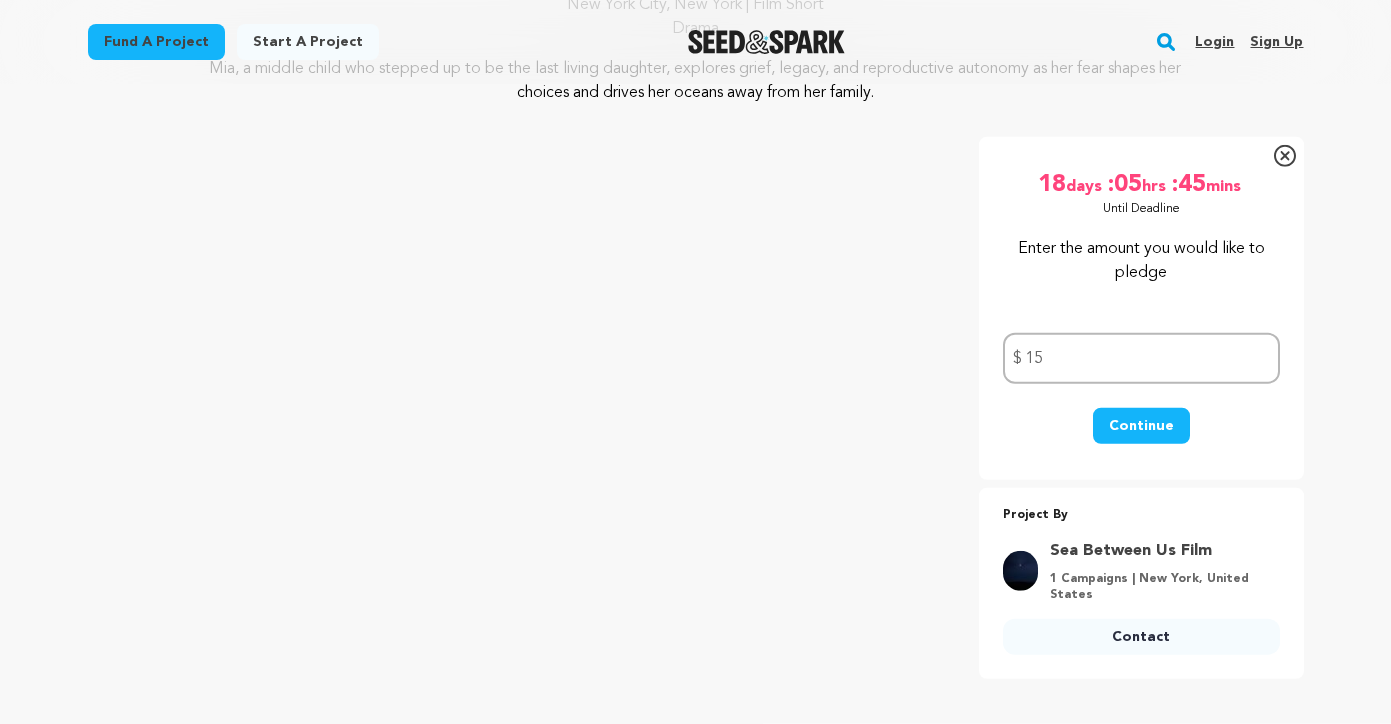 click on "Continue" at bounding box center [1141, 426] 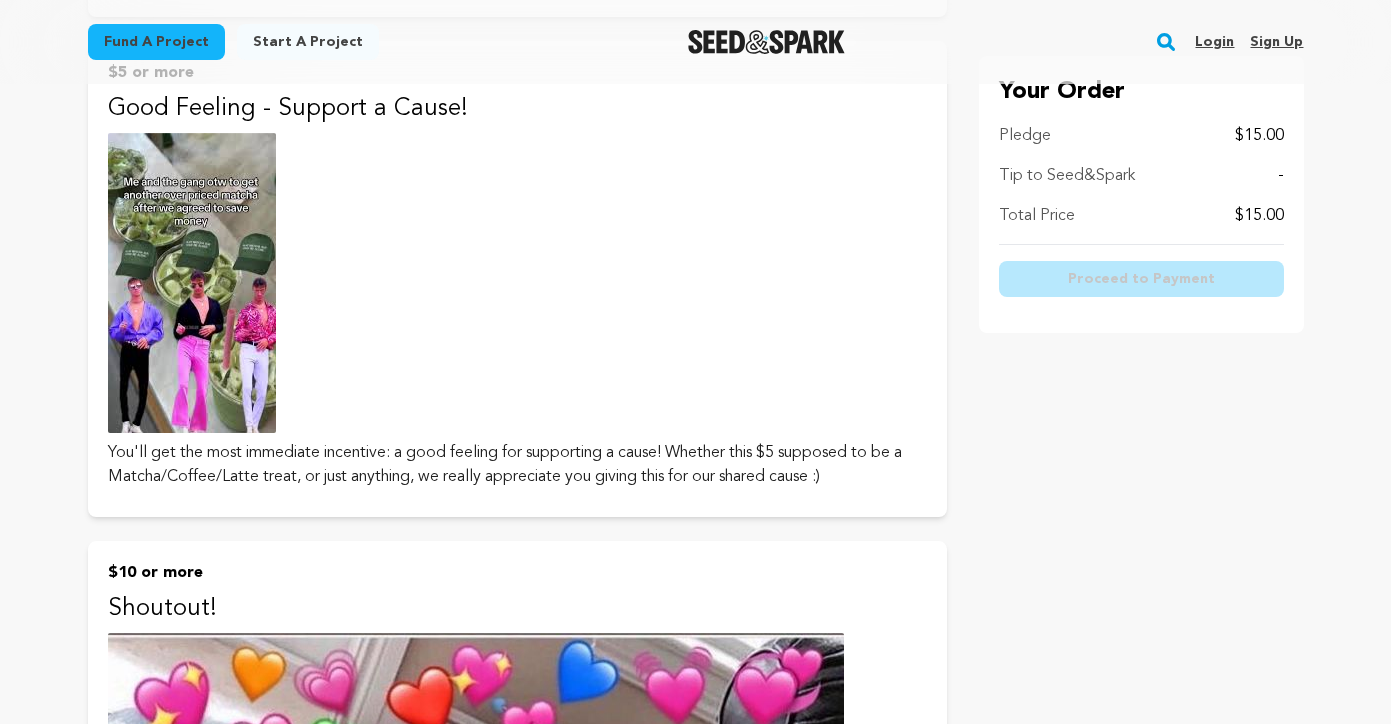 scroll, scrollTop: 0, scrollLeft: 0, axis: both 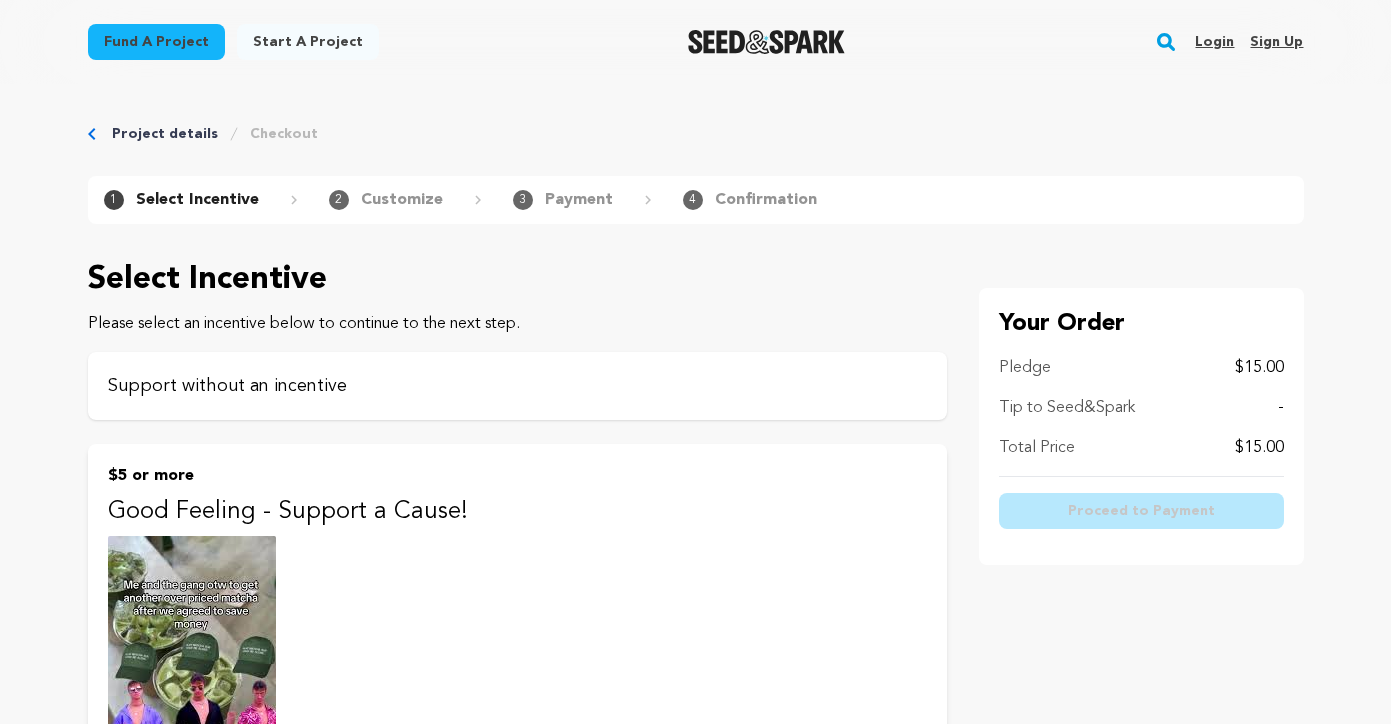 click on "Support without an incentive" at bounding box center [517, 386] 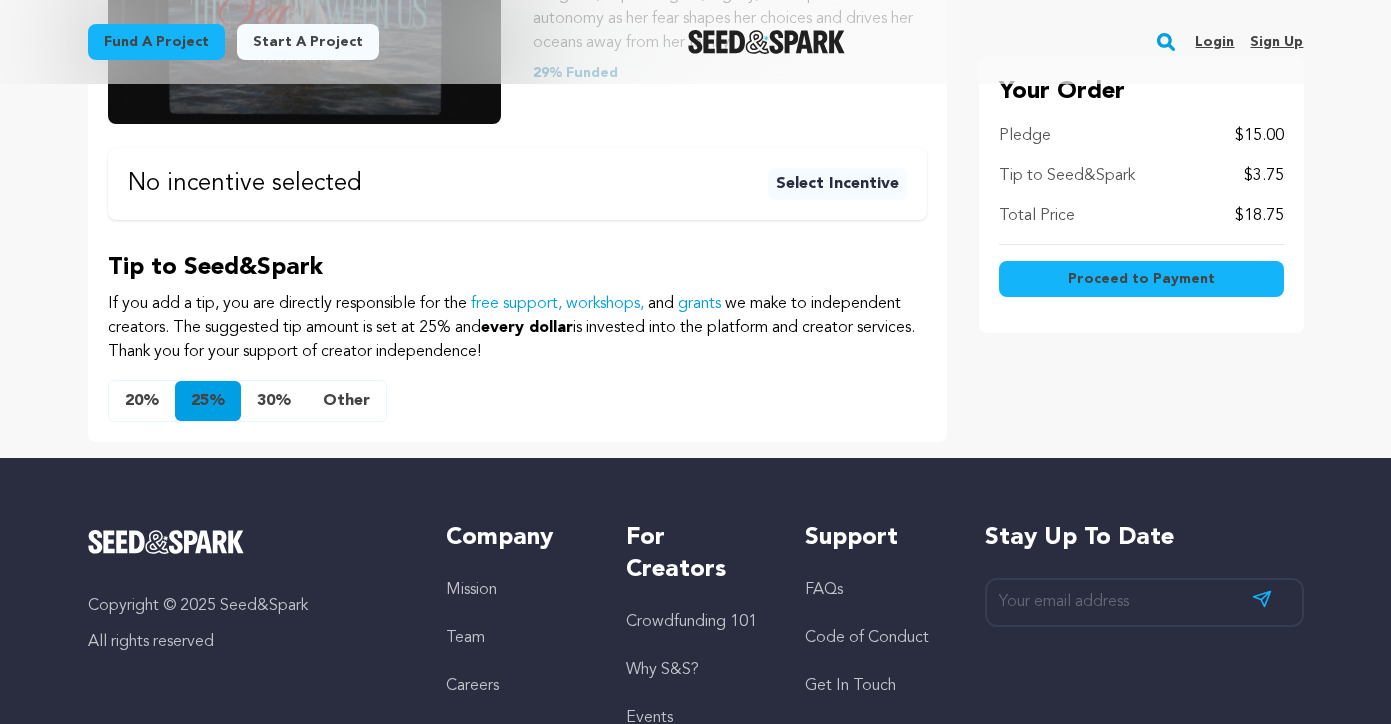 scroll, scrollTop: 579, scrollLeft: 0, axis: vertical 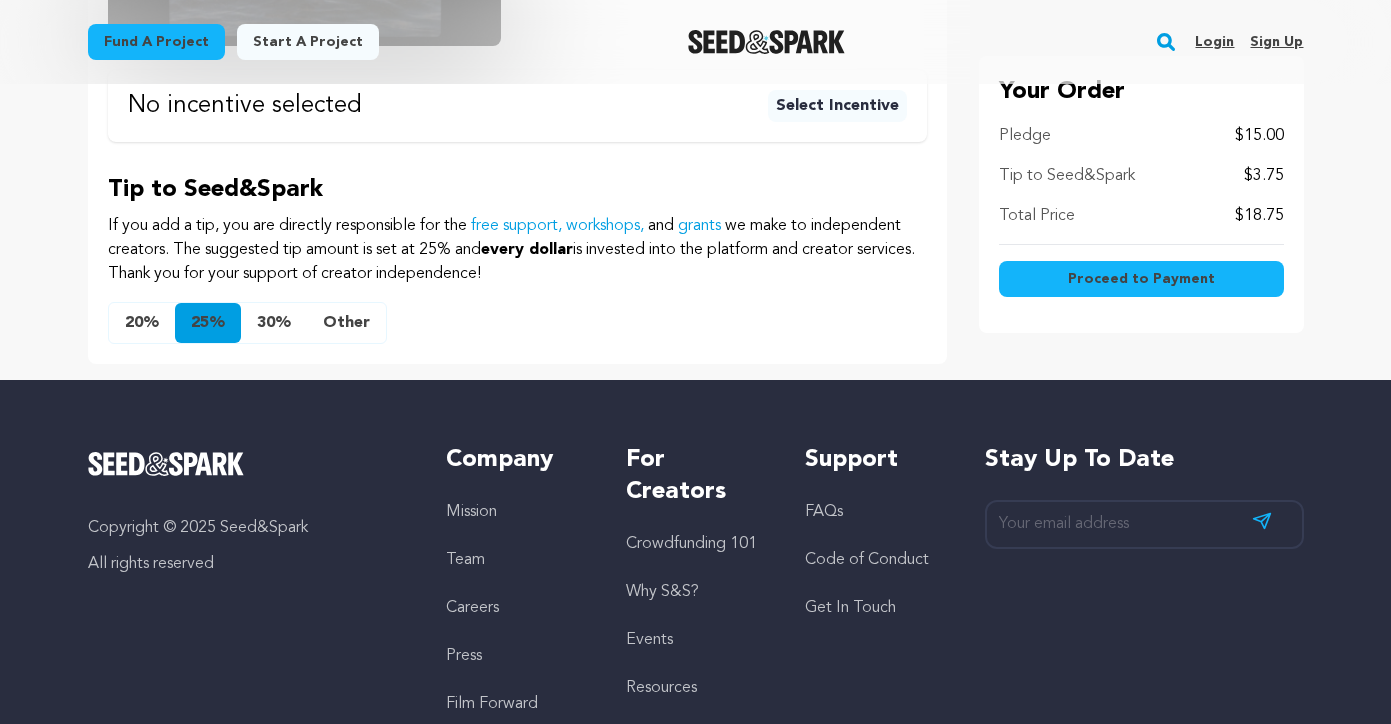 click on "20%
25%
30%
Other" at bounding box center [247, 323] 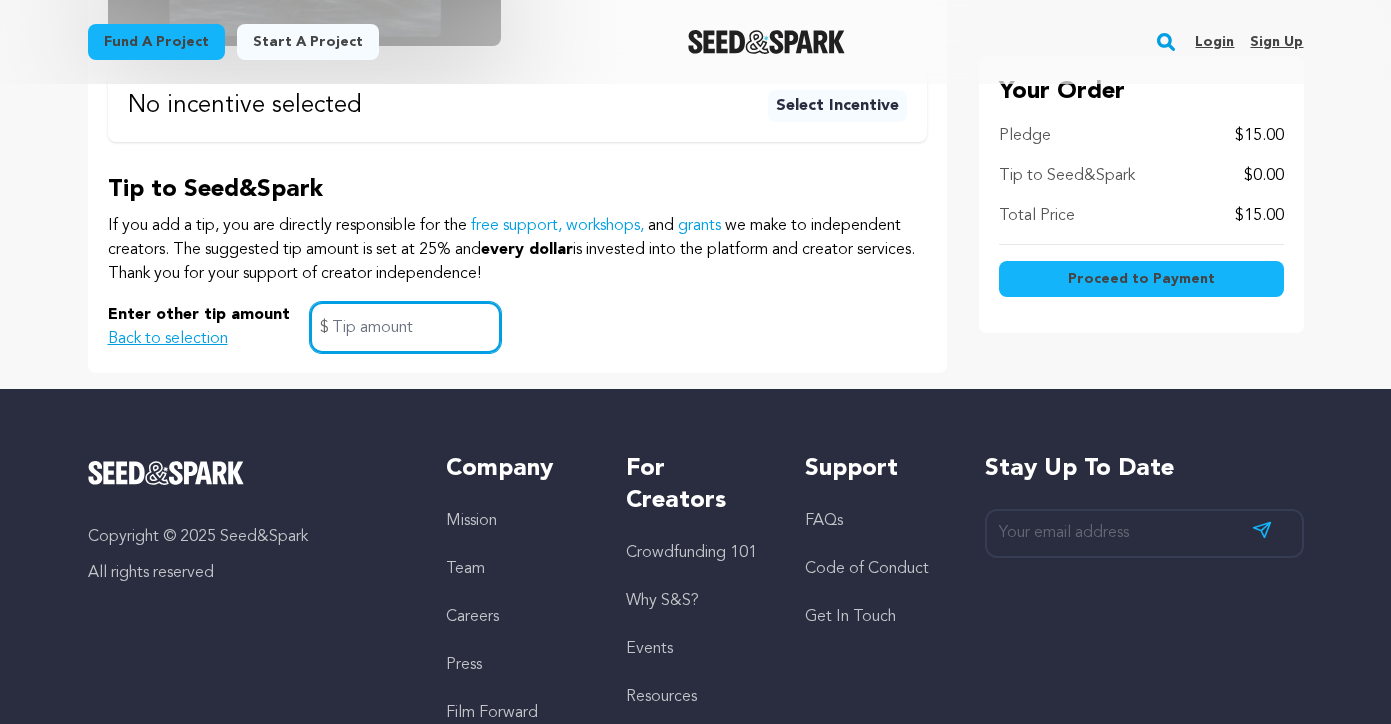 click at bounding box center (405, 327) 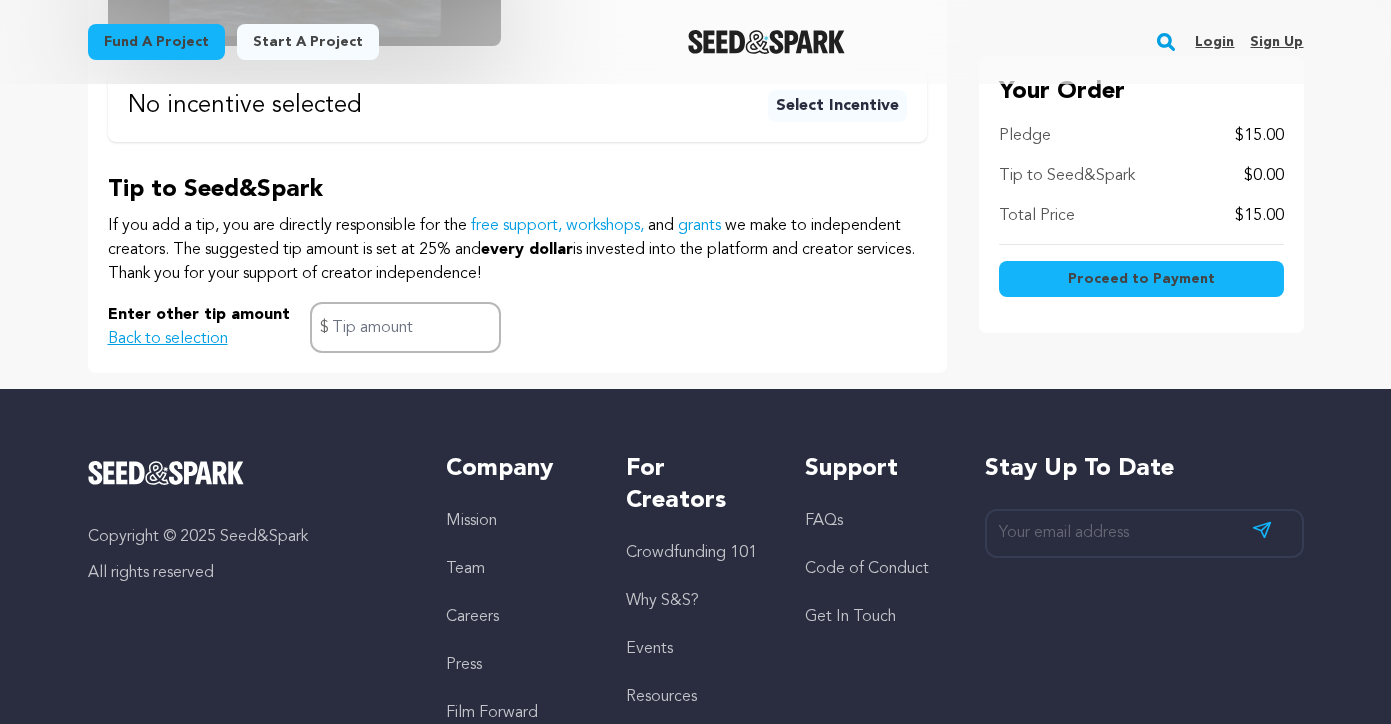 click on "Enter other tip amount
Back to selection
$" at bounding box center [517, 327] 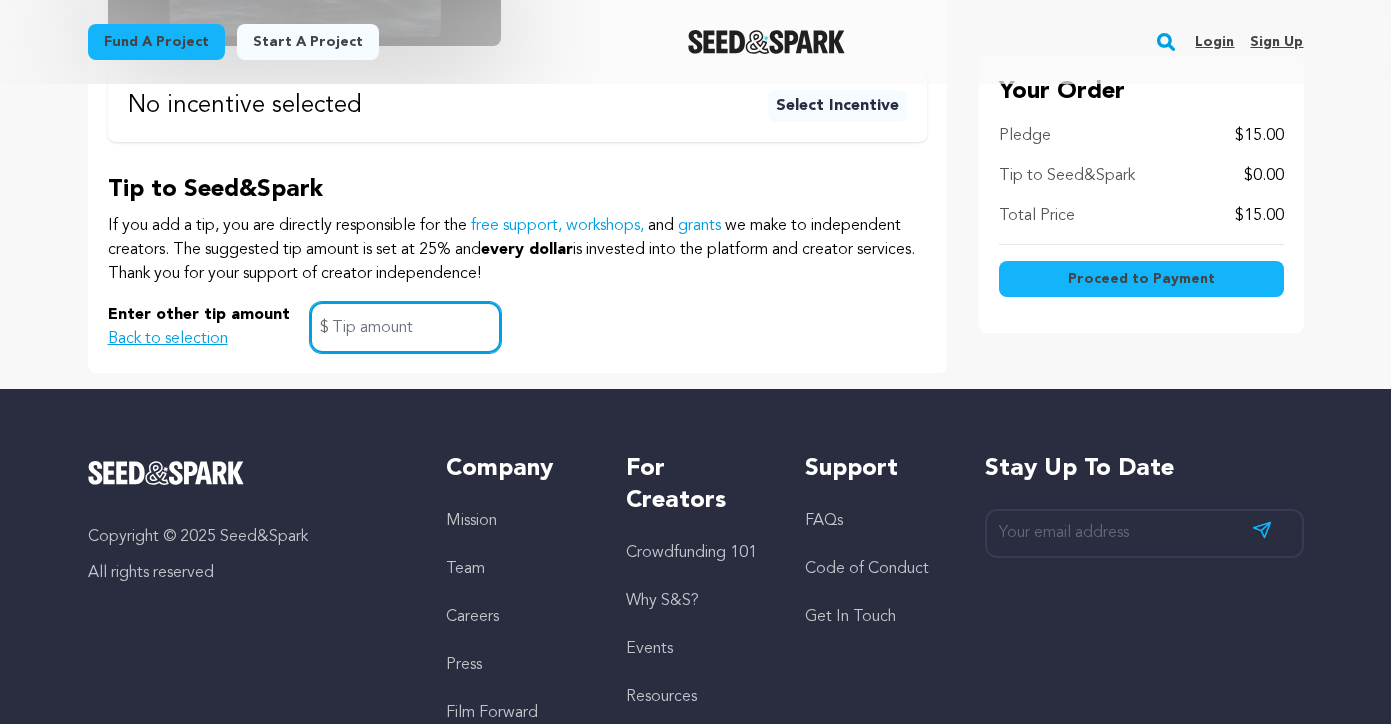click at bounding box center [405, 327] 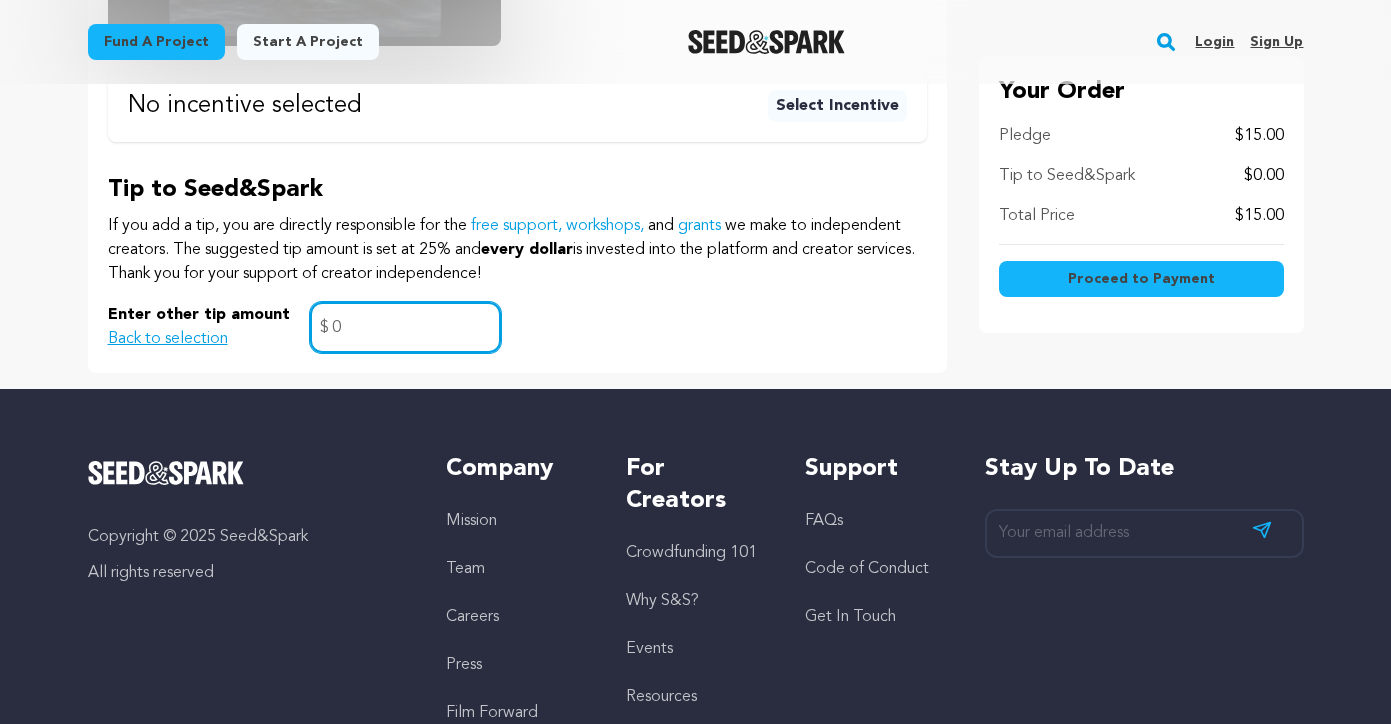 type on "0" 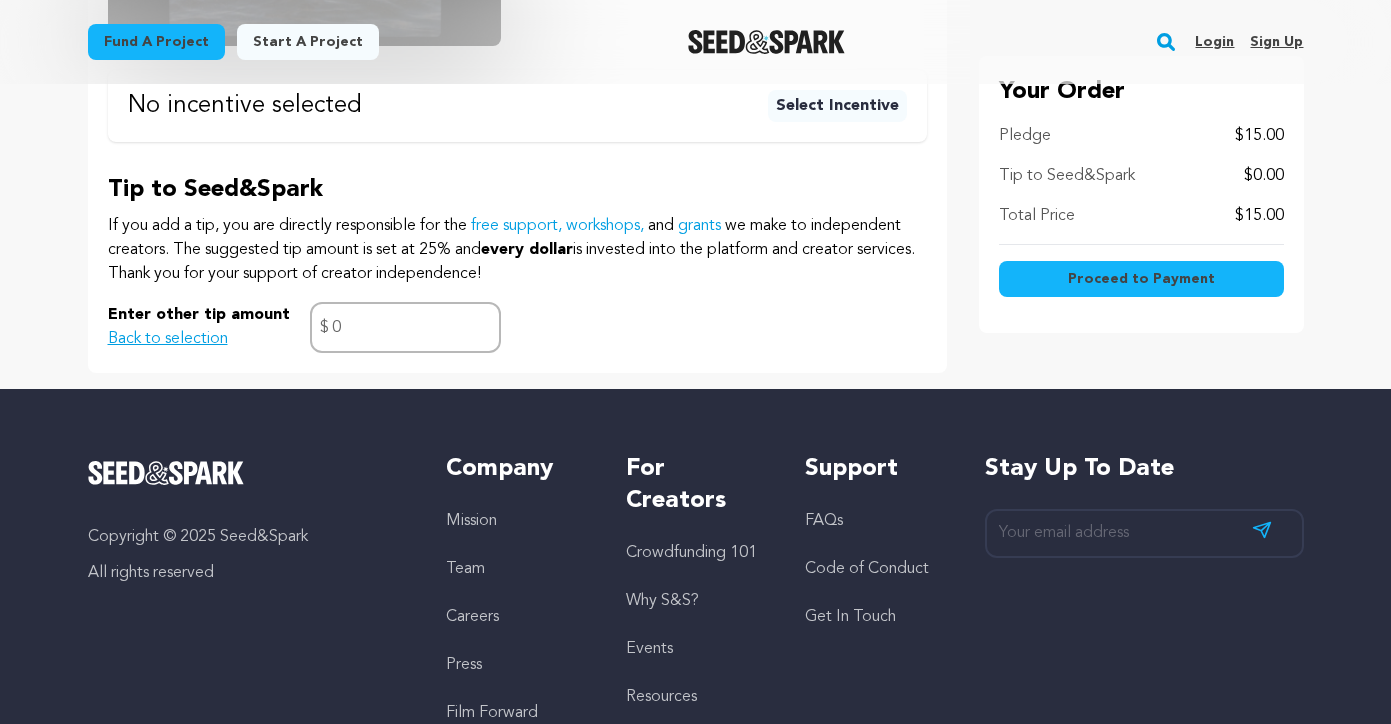 click on "Enter other tip amount
Back to selection
0
$" at bounding box center [517, 327] 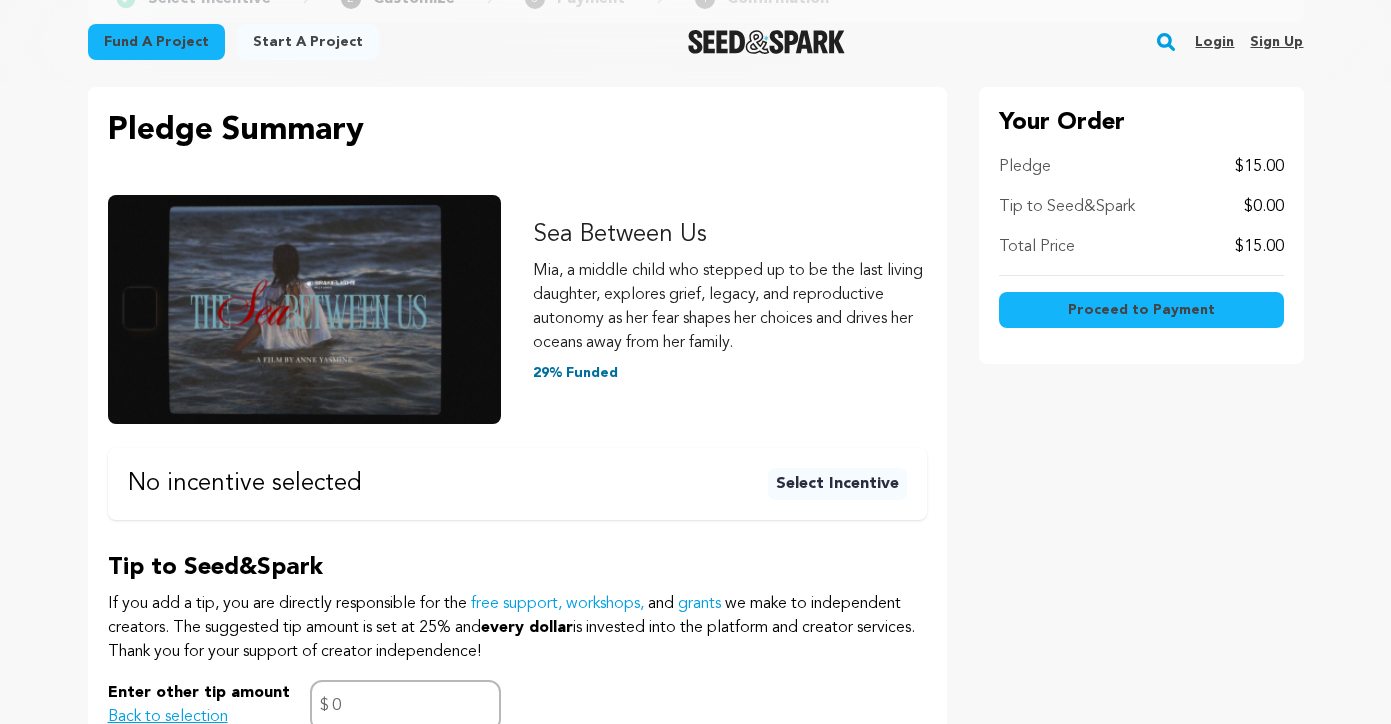 scroll, scrollTop: 0, scrollLeft: 0, axis: both 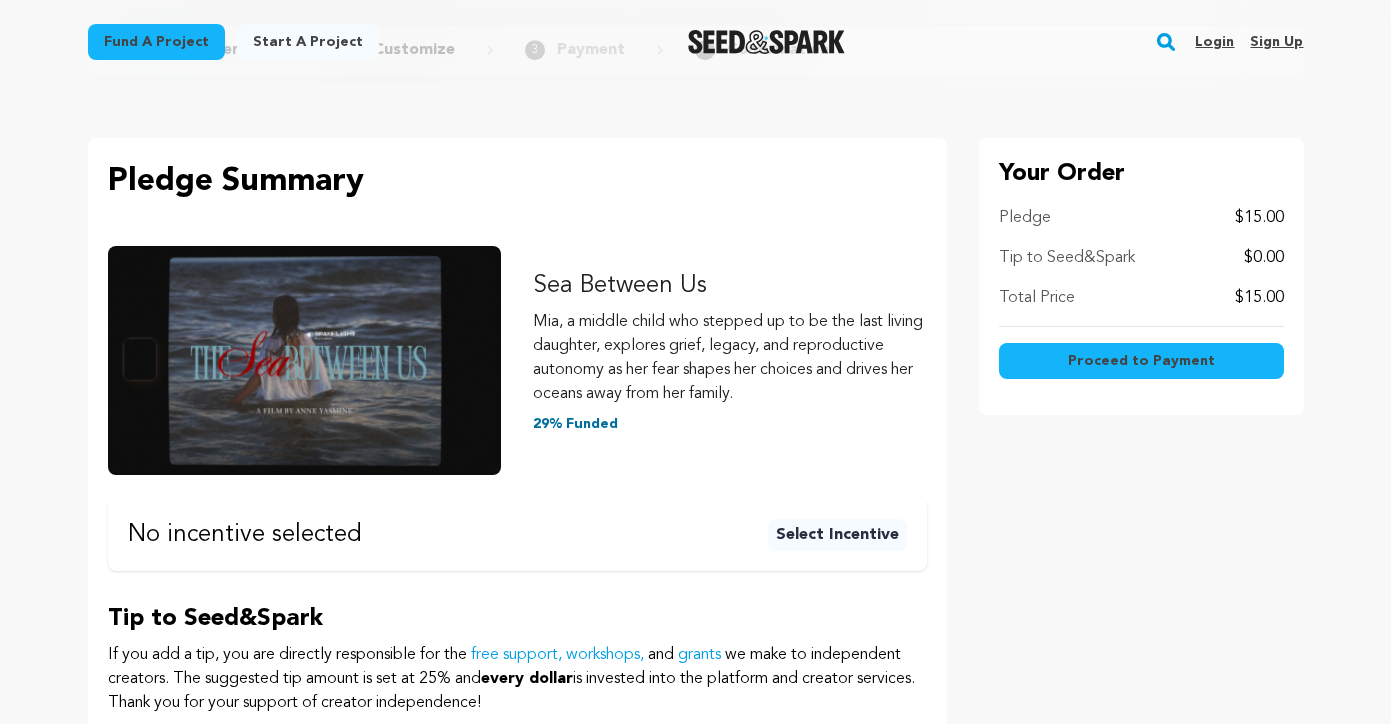 click on "Proceed to Payment" at bounding box center (1141, 361) 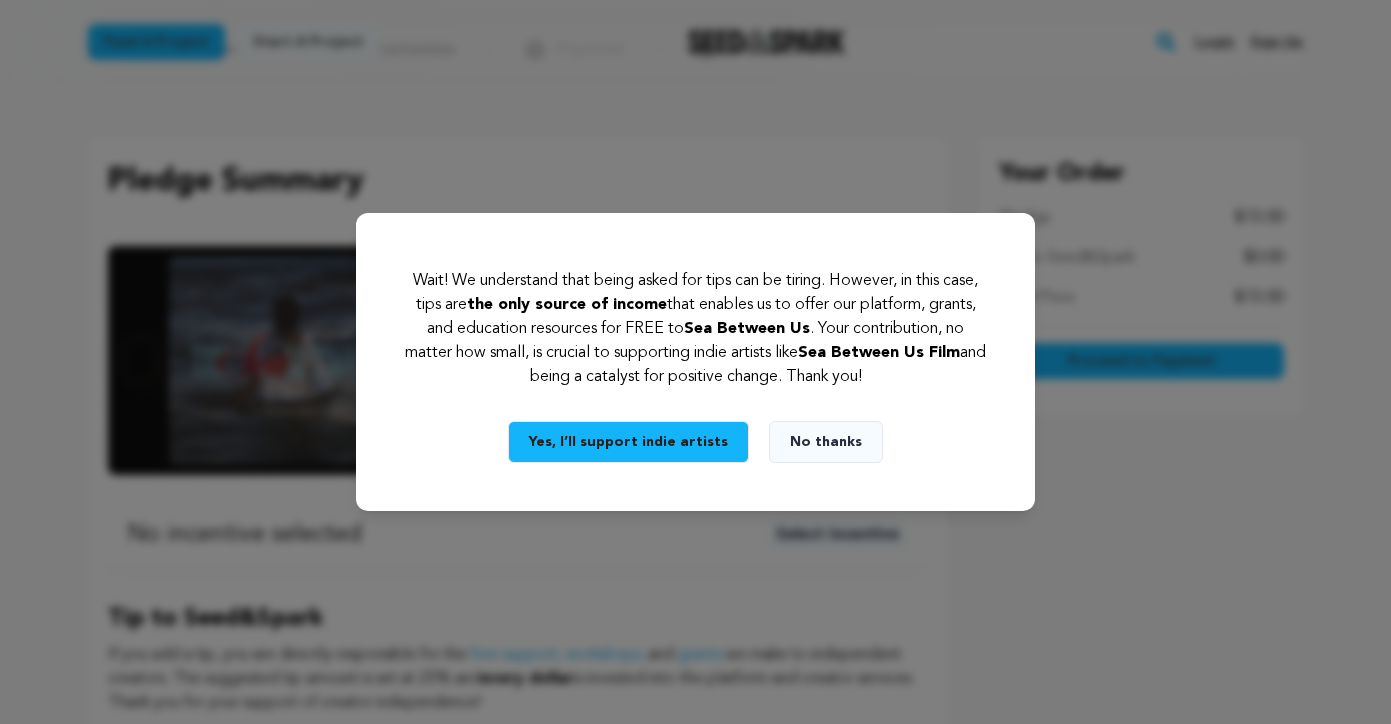 click on "Wait! We understand that being asked for tips can be tiring. However, in this case, tips are   the only source of income   that enables us to offer our platform, grants, and education resources for FREE to  Sea Between Us . Your contribution, no matter how small, is crucial to supporting indie artists like   Sea Between Us Film   and being a catalyst for positive change. Thank you!
Yes, I’ll support indie artists
No thanks" at bounding box center [696, 362] 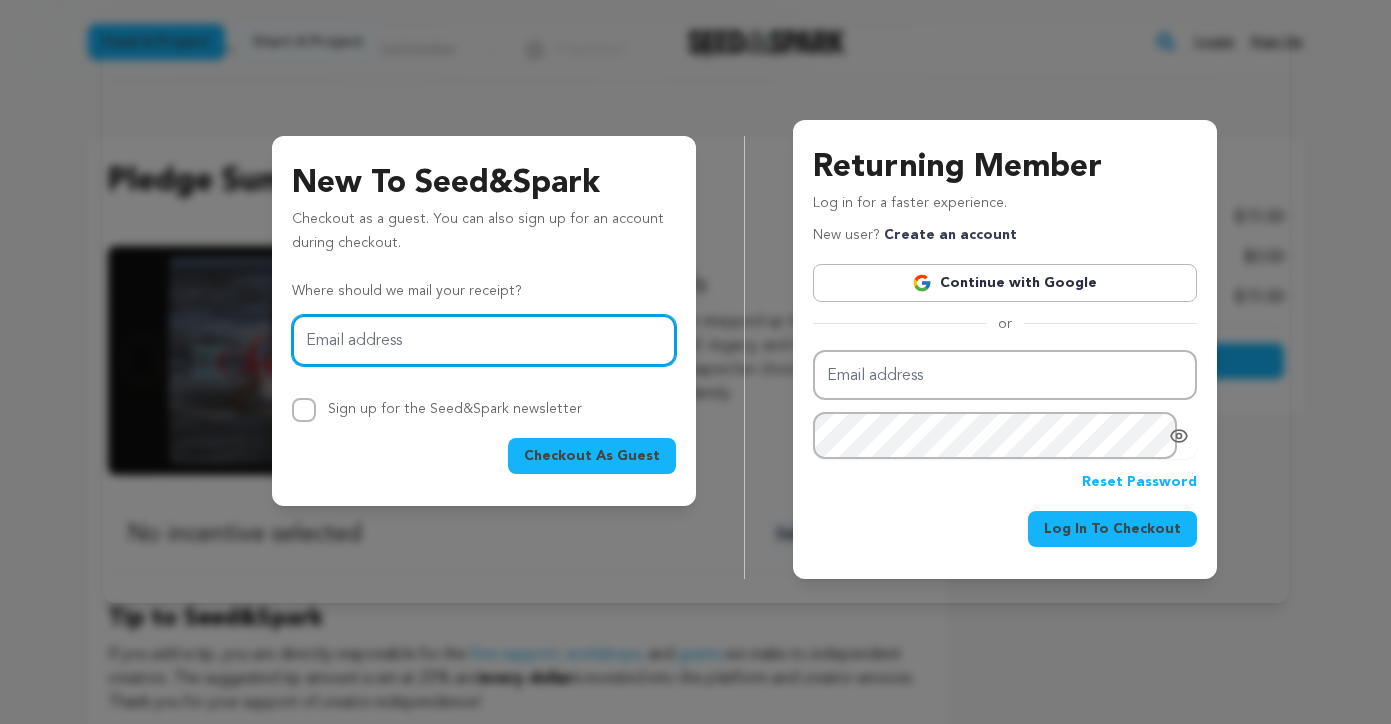 click on "Email address" at bounding box center (484, 340) 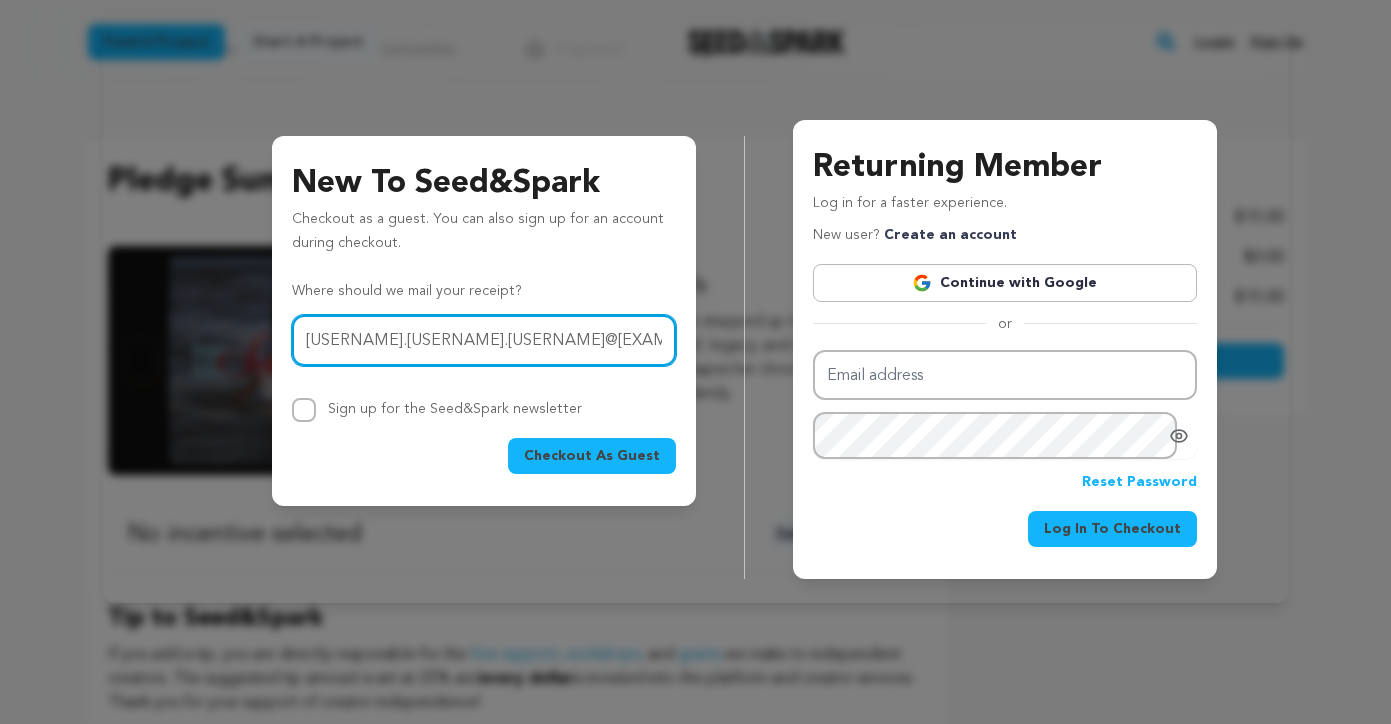 type on "luthfi.t.dzulfikar@gmail.com" 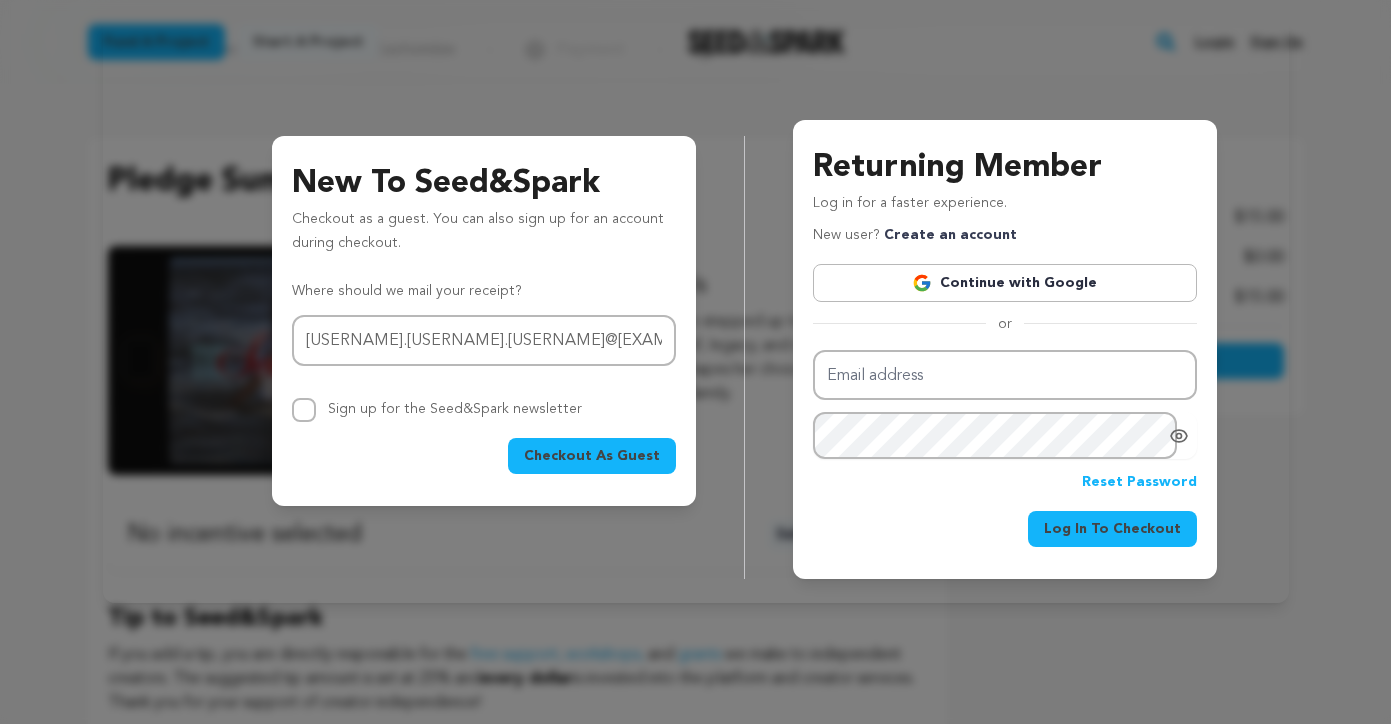 click on "Checkout As Guest" at bounding box center (592, 456) 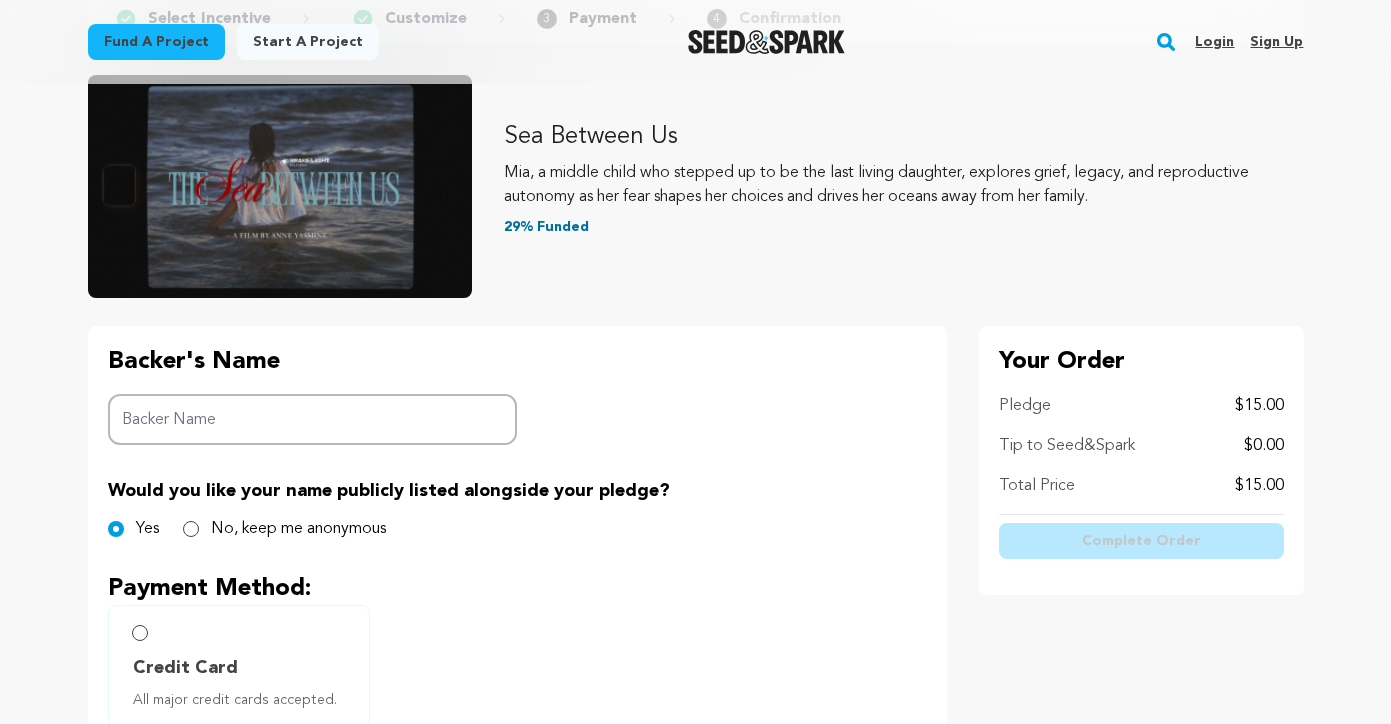 scroll, scrollTop: 144, scrollLeft: 0, axis: vertical 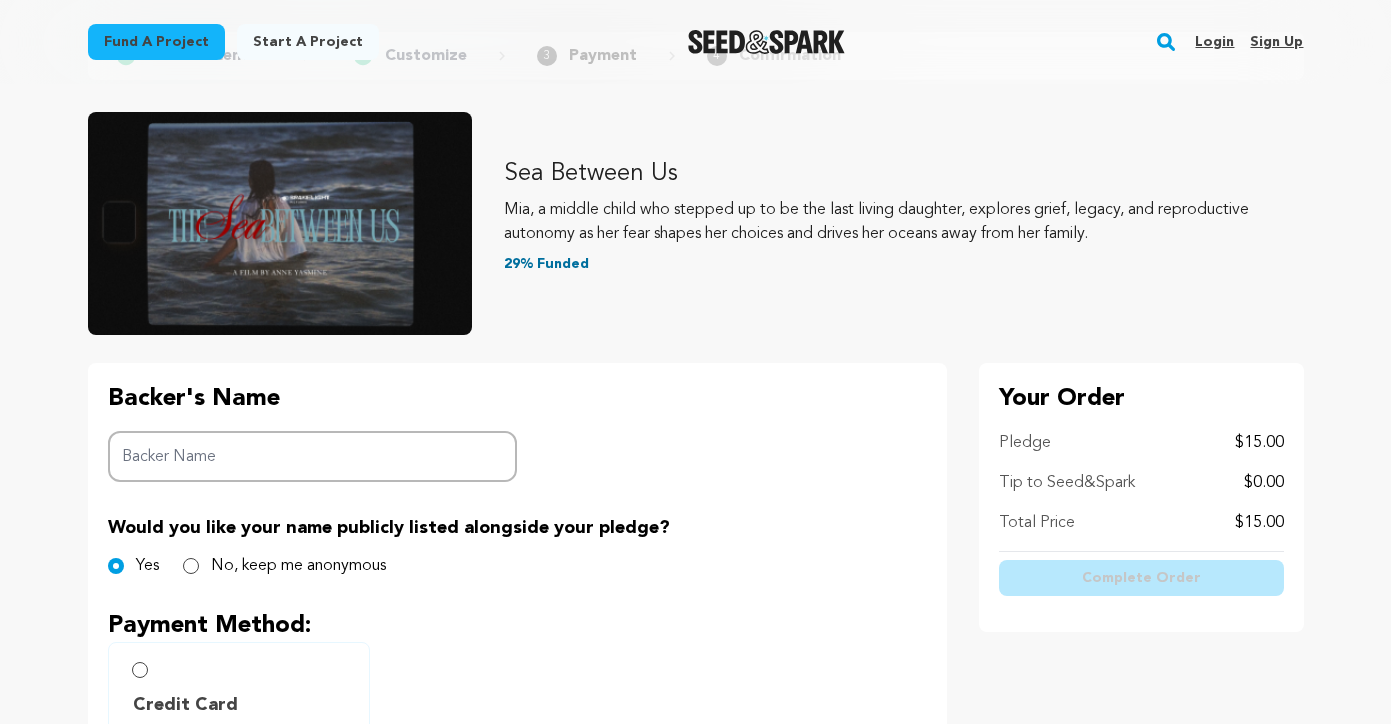 click on "Backer Name" at bounding box center (313, 456) 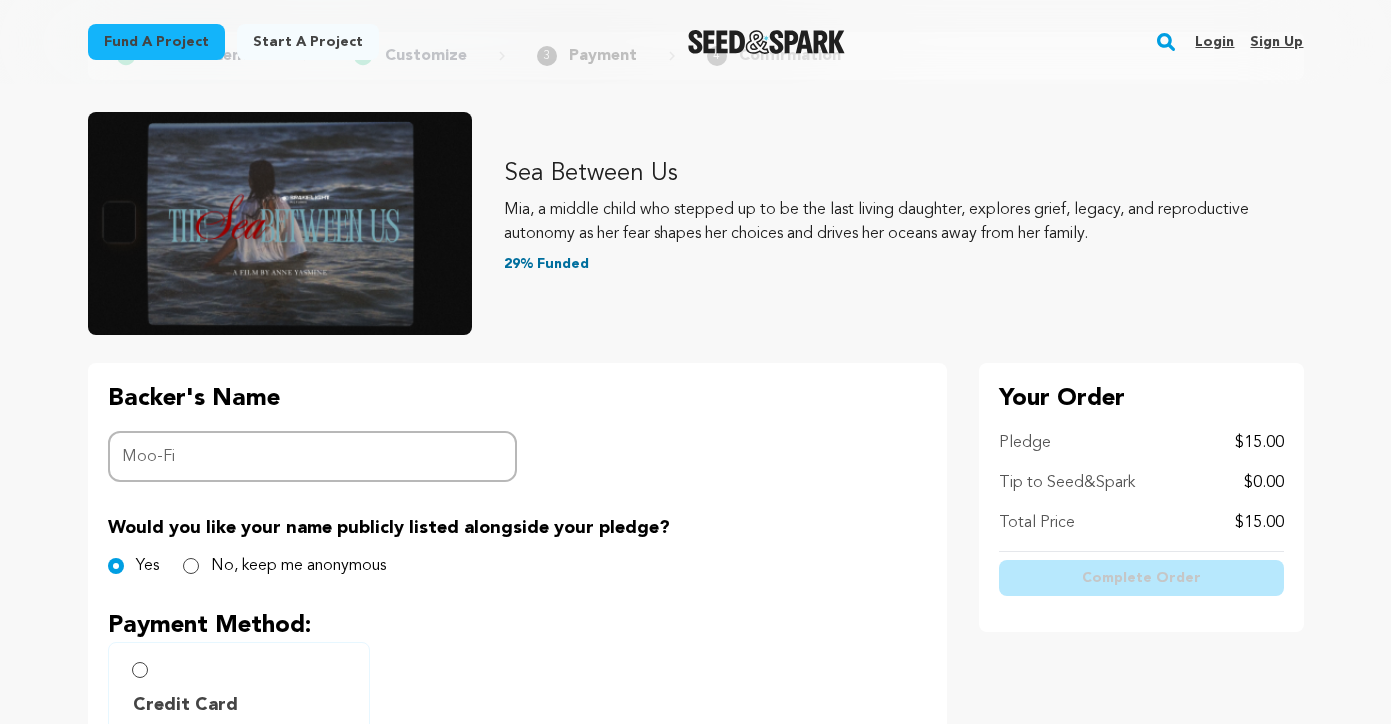 type on "Moo-Fi" 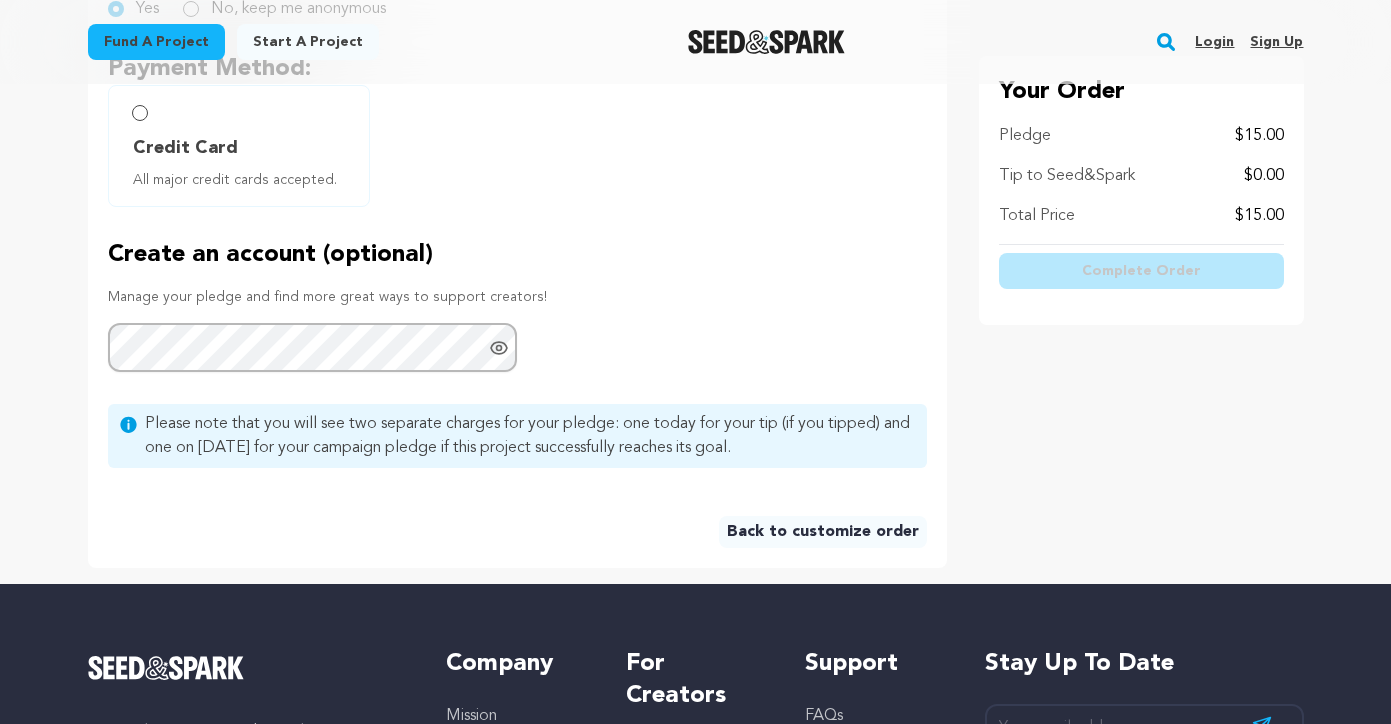 scroll, scrollTop: 567, scrollLeft: 0, axis: vertical 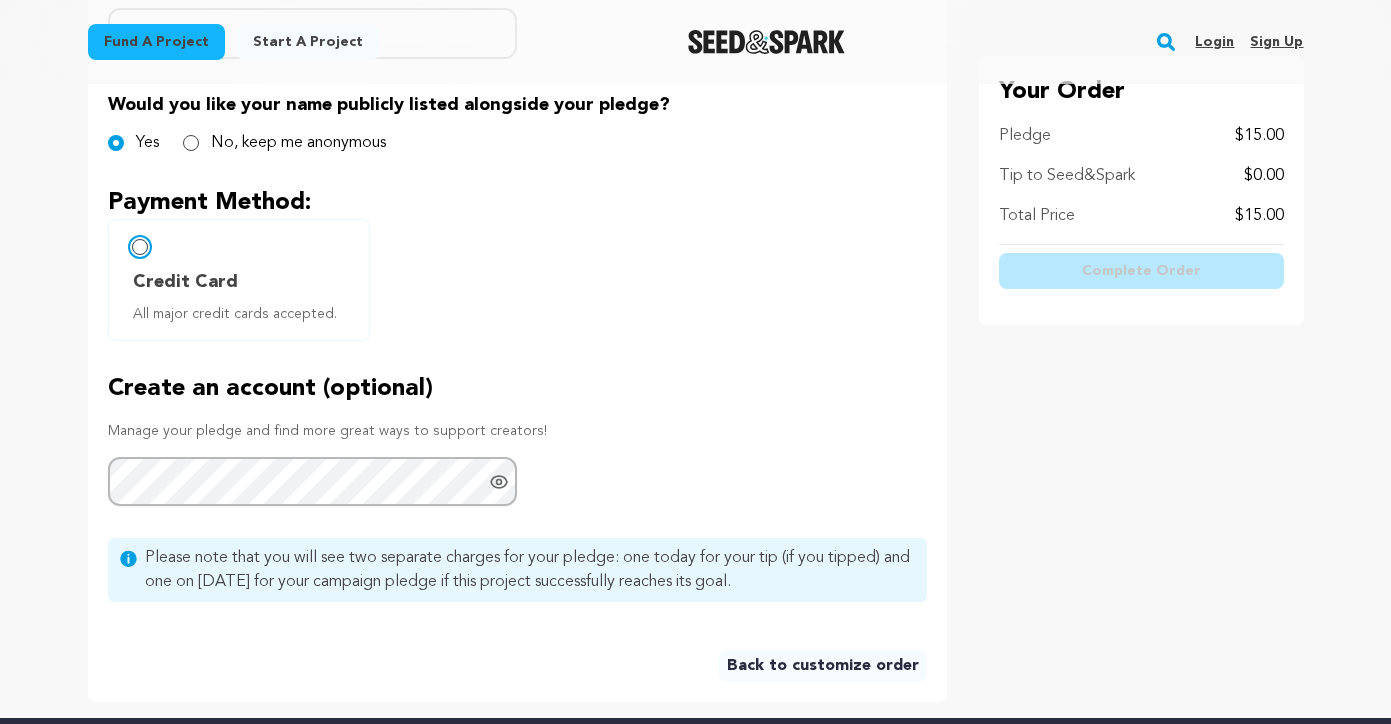 click on "Credit Card
All major credit cards accepted." at bounding box center [140, 247] 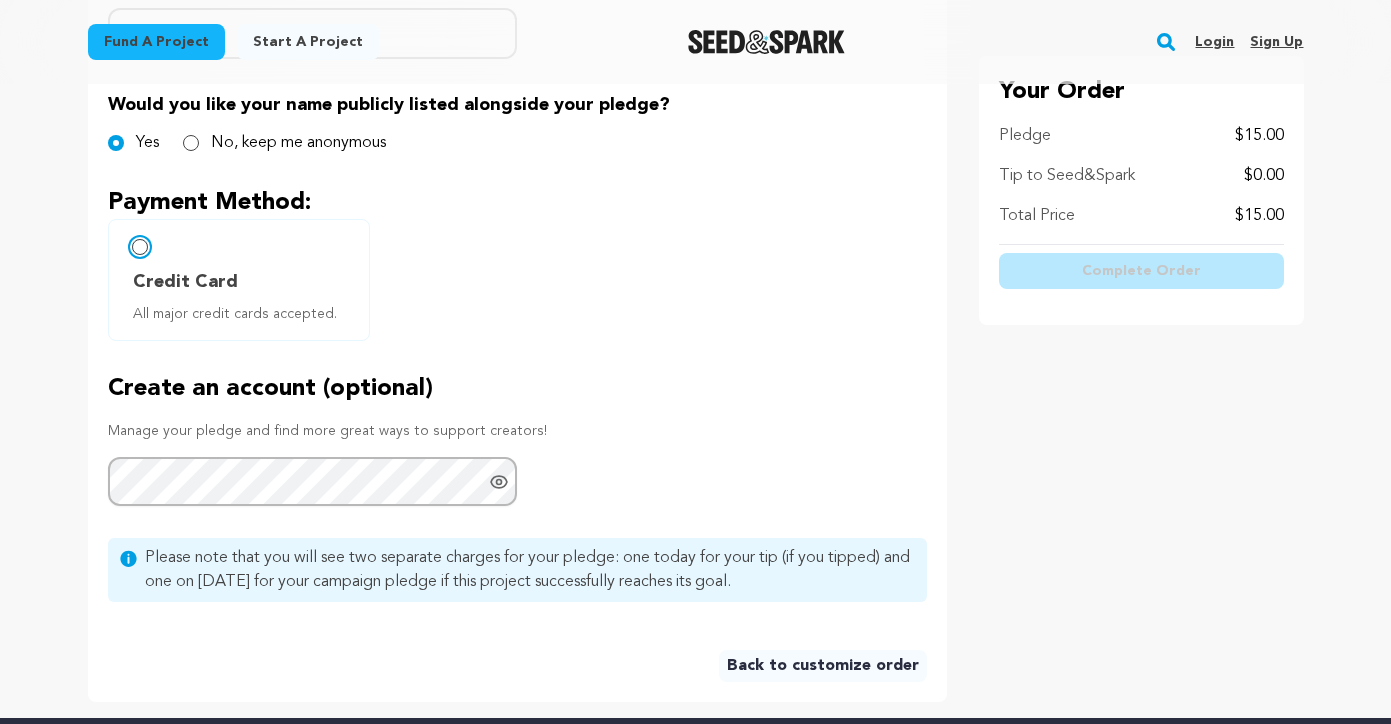 radio on "false" 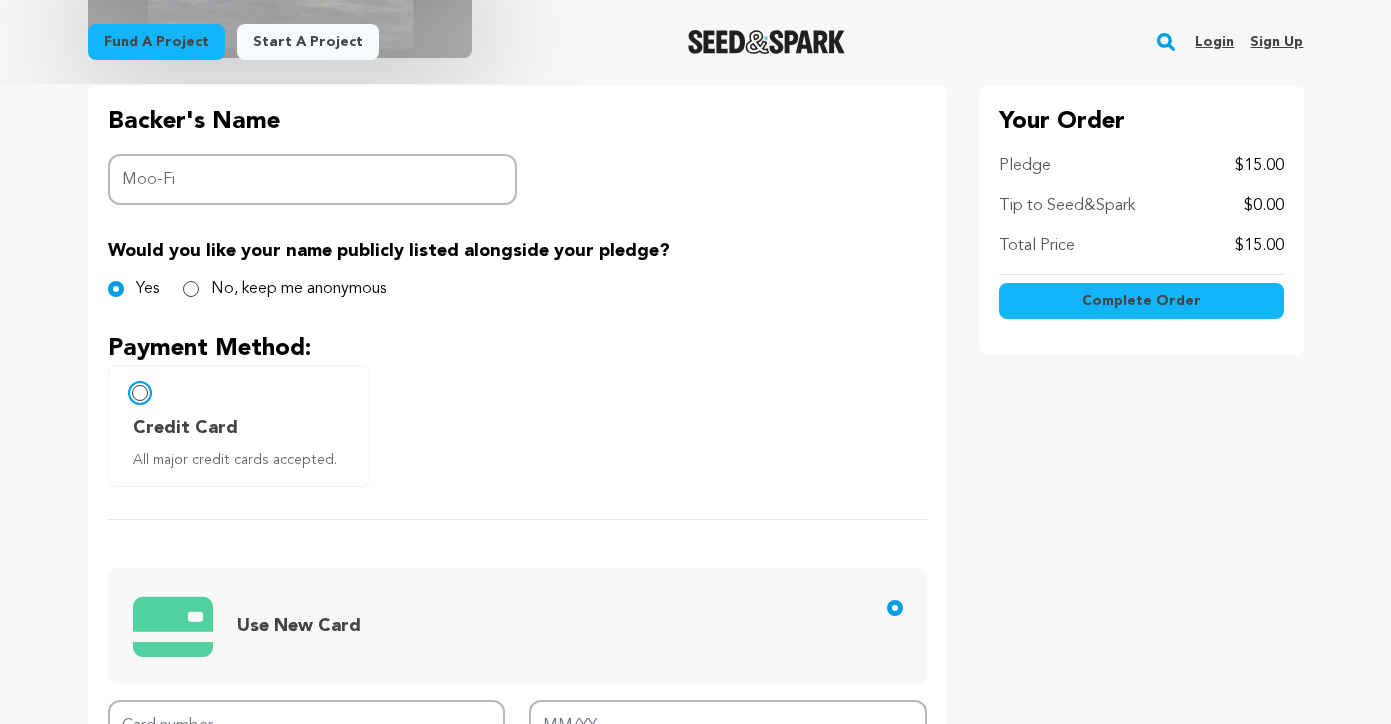 scroll, scrollTop: 420, scrollLeft: 0, axis: vertical 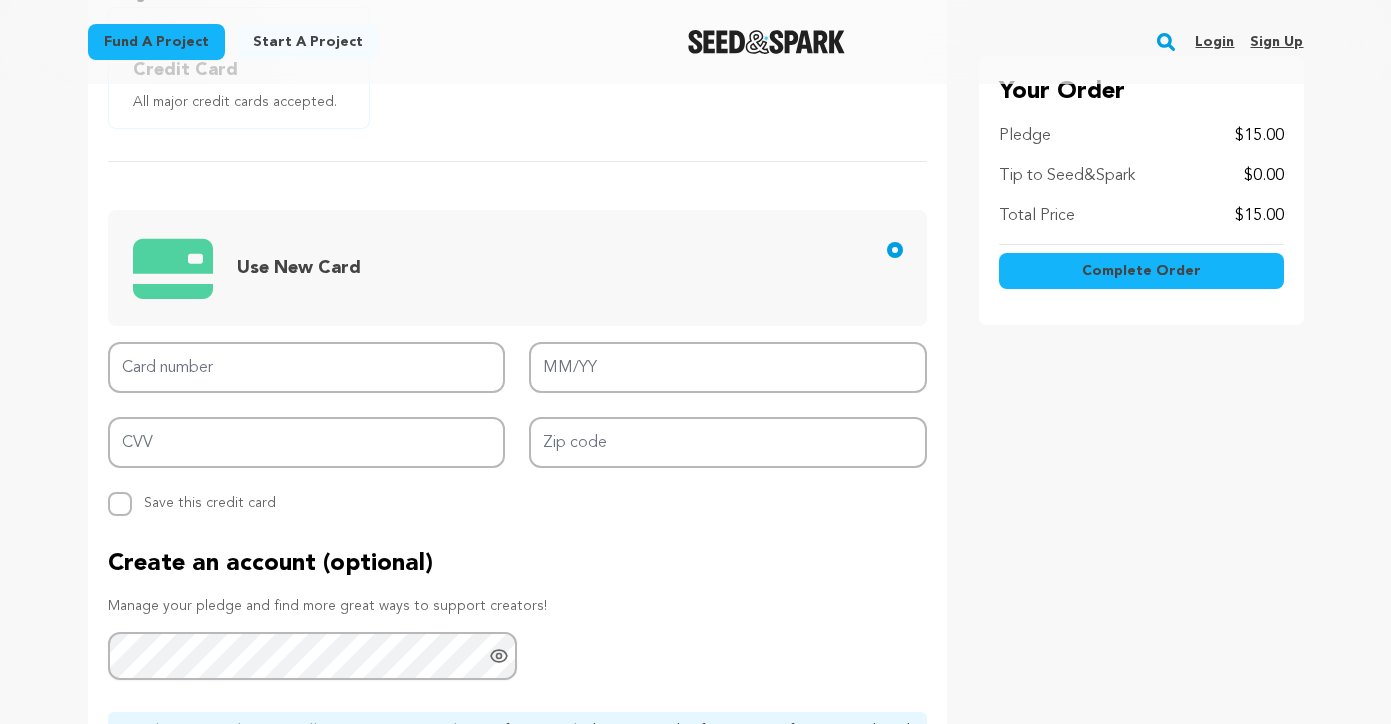 click on "Project details
Checkout
1
Select Incentive
2
Customize
3
Payment
4" at bounding box center (696, 98) 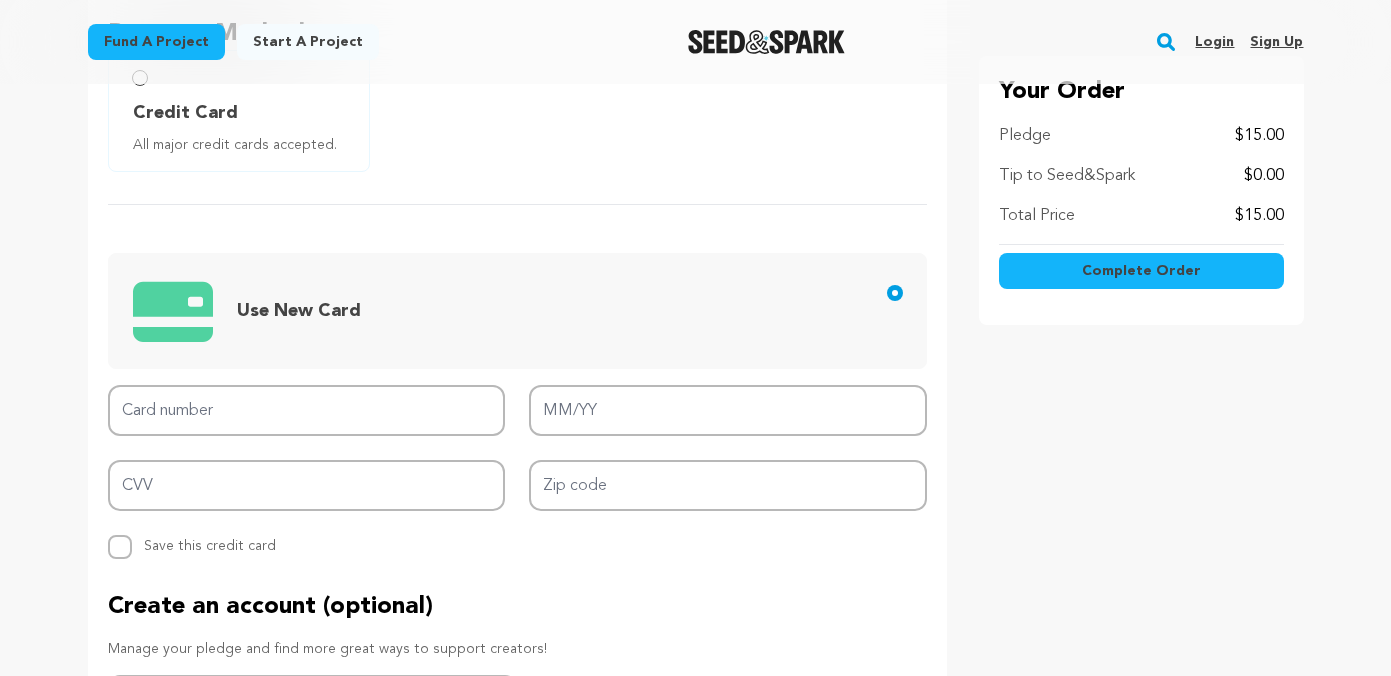 scroll, scrollTop: 1333, scrollLeft: 0, axis: vertical 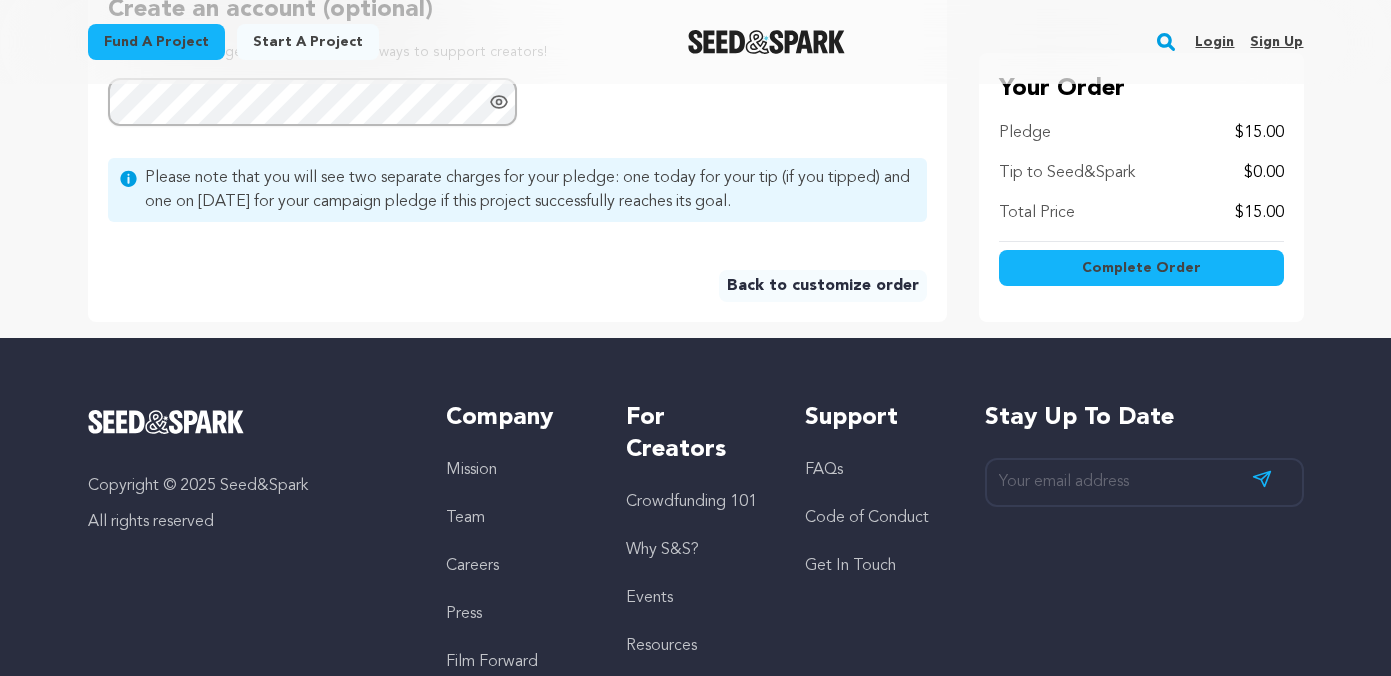 click on "Back to customize order" at bounding box center [823, 286] 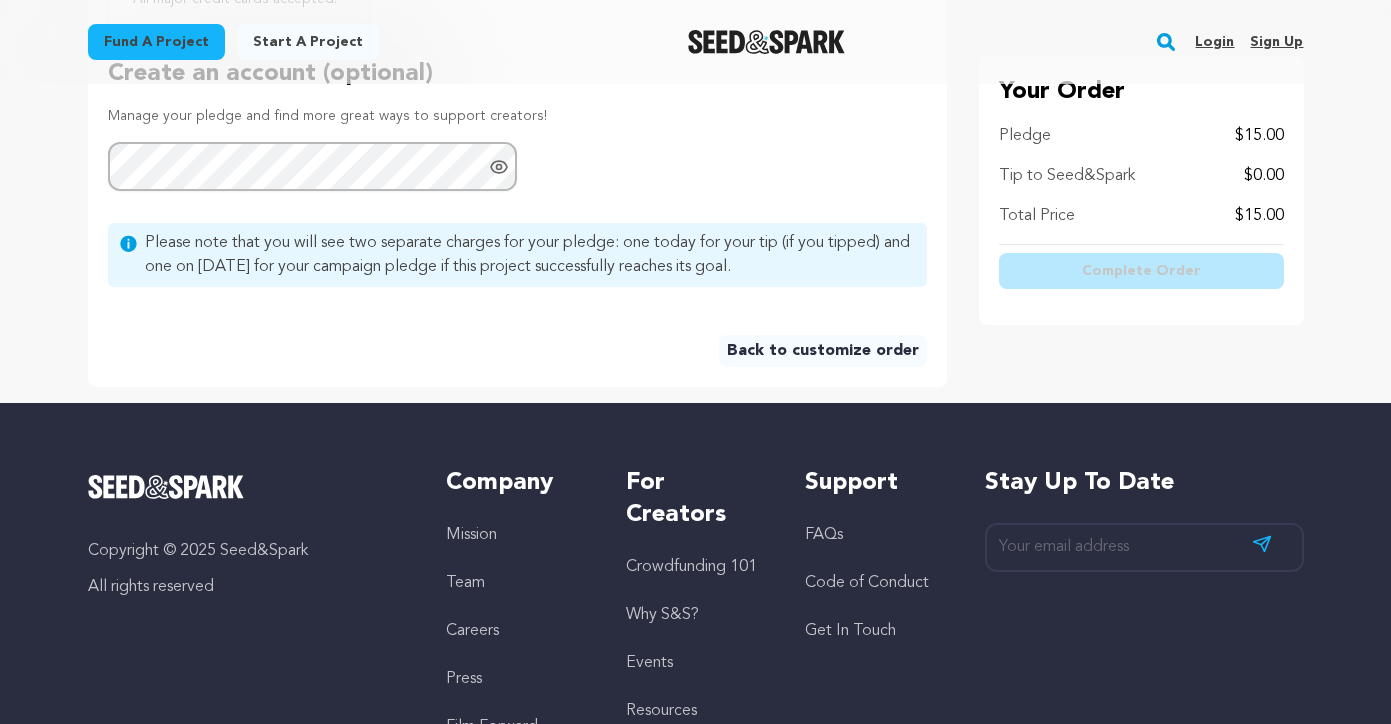 scroll, scrollTop: 1074, scrollLeft: 0, axis: vertical 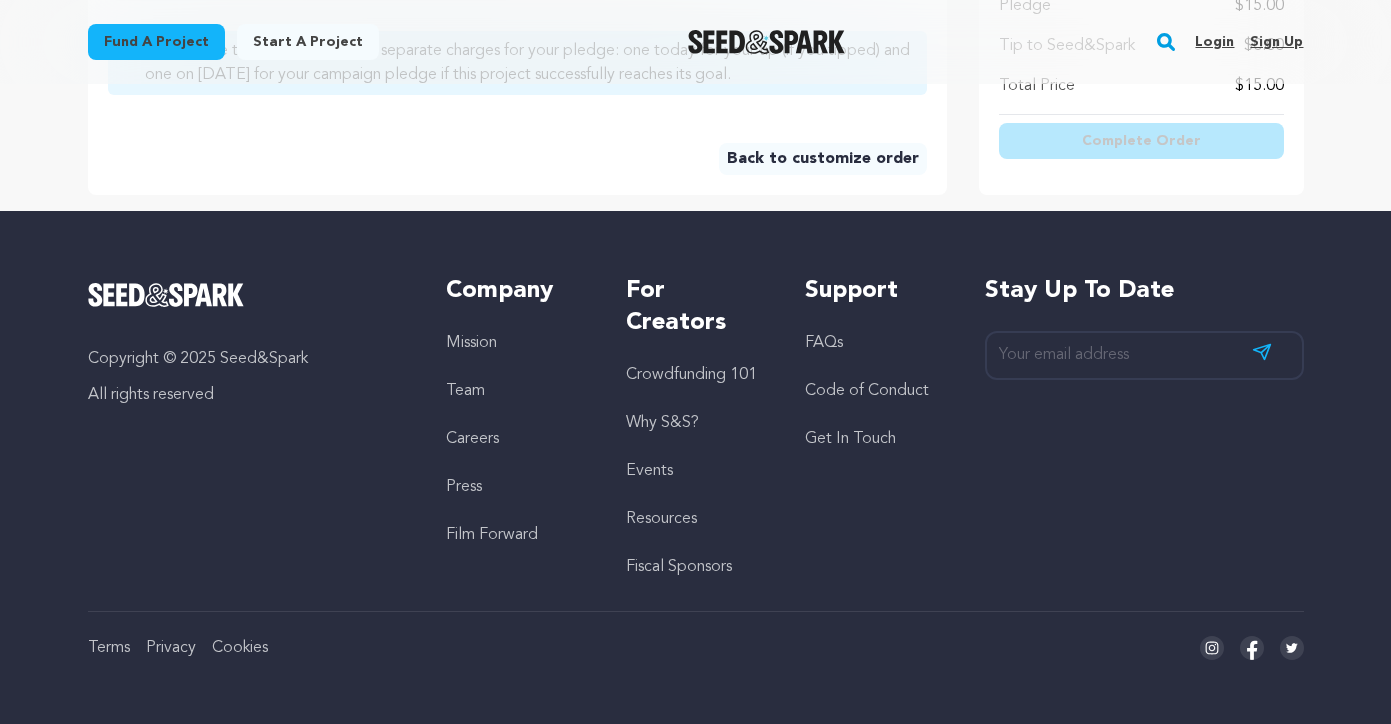 click on "Back to customize order" at bounding box center [823, 159] 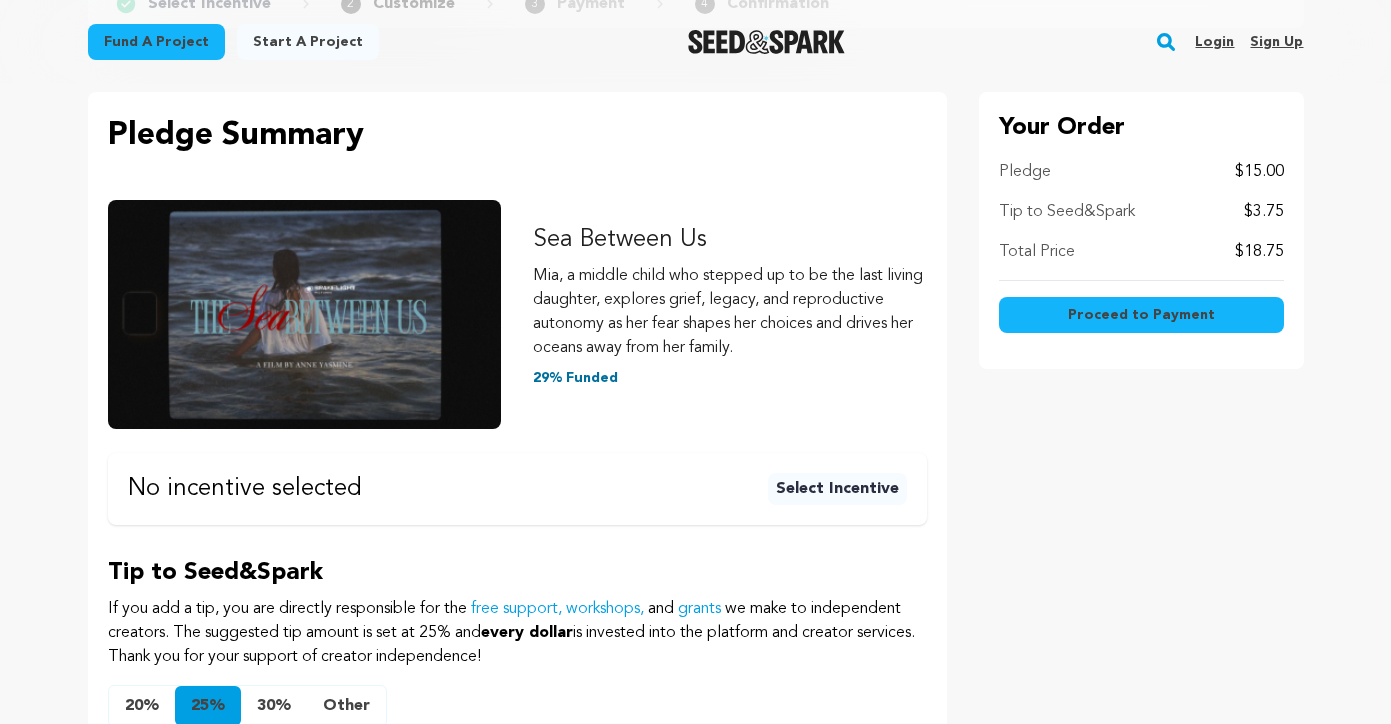scroll, scrollTop: 0, scrollLeft: 0, axis: both 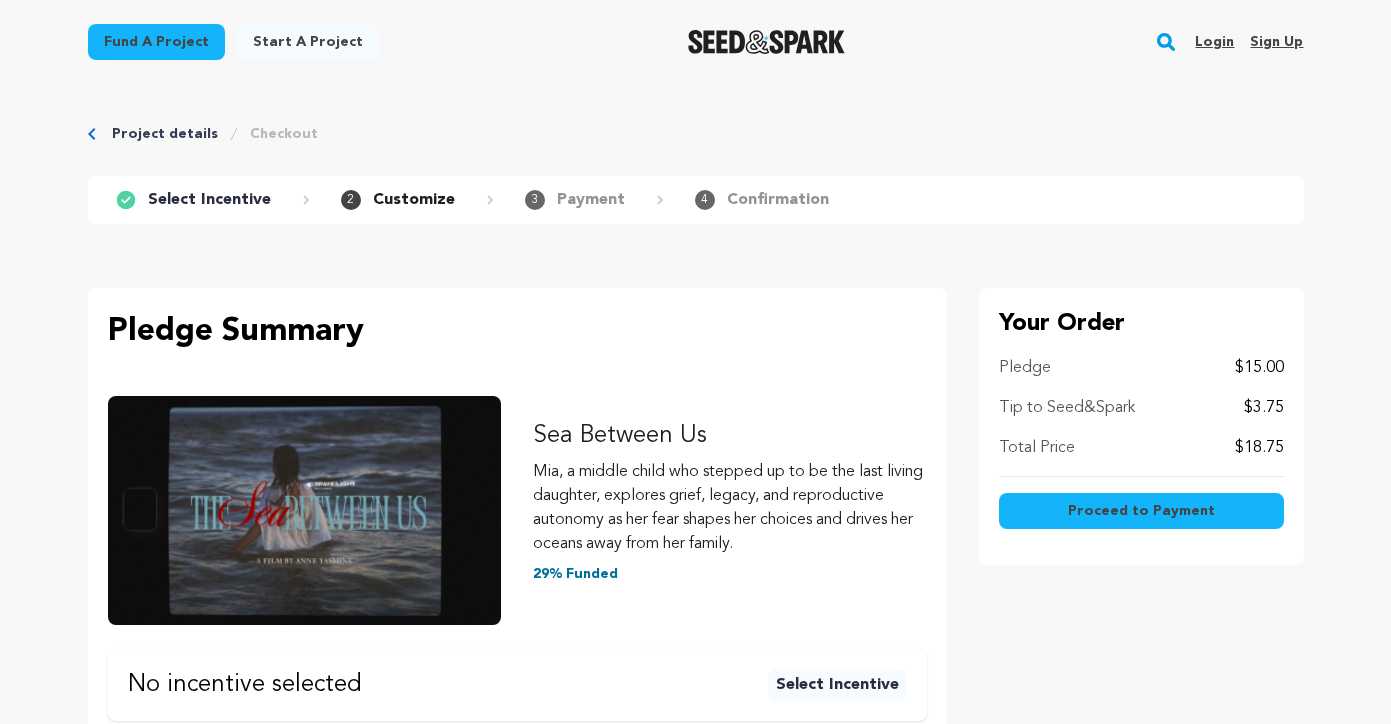 click on "Select Incentive" at bounding box center [209, 200] 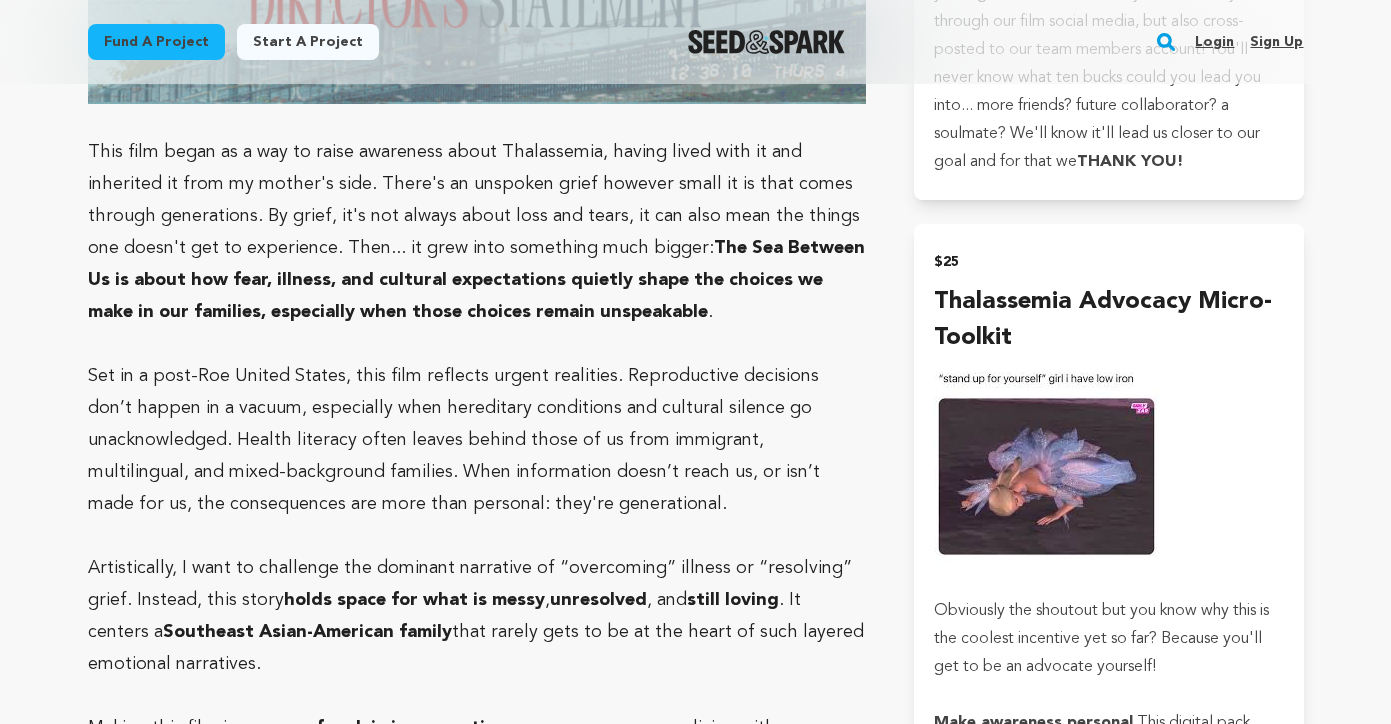 scroll, scrollTop: 2701, scrollLeft: 0, axis: vertical 